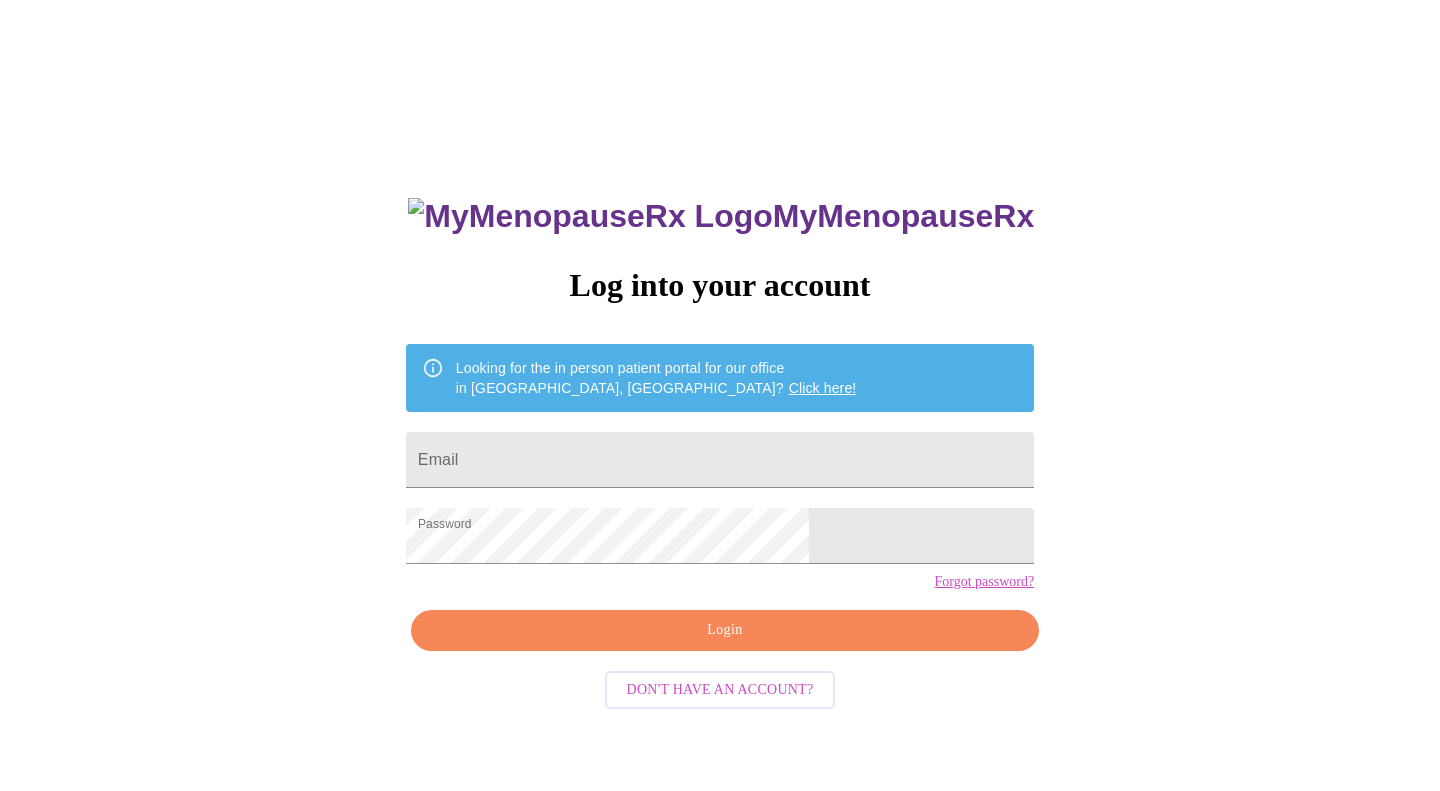 scroll, scrollTop: 0, scrollLeft: 0, axis: both 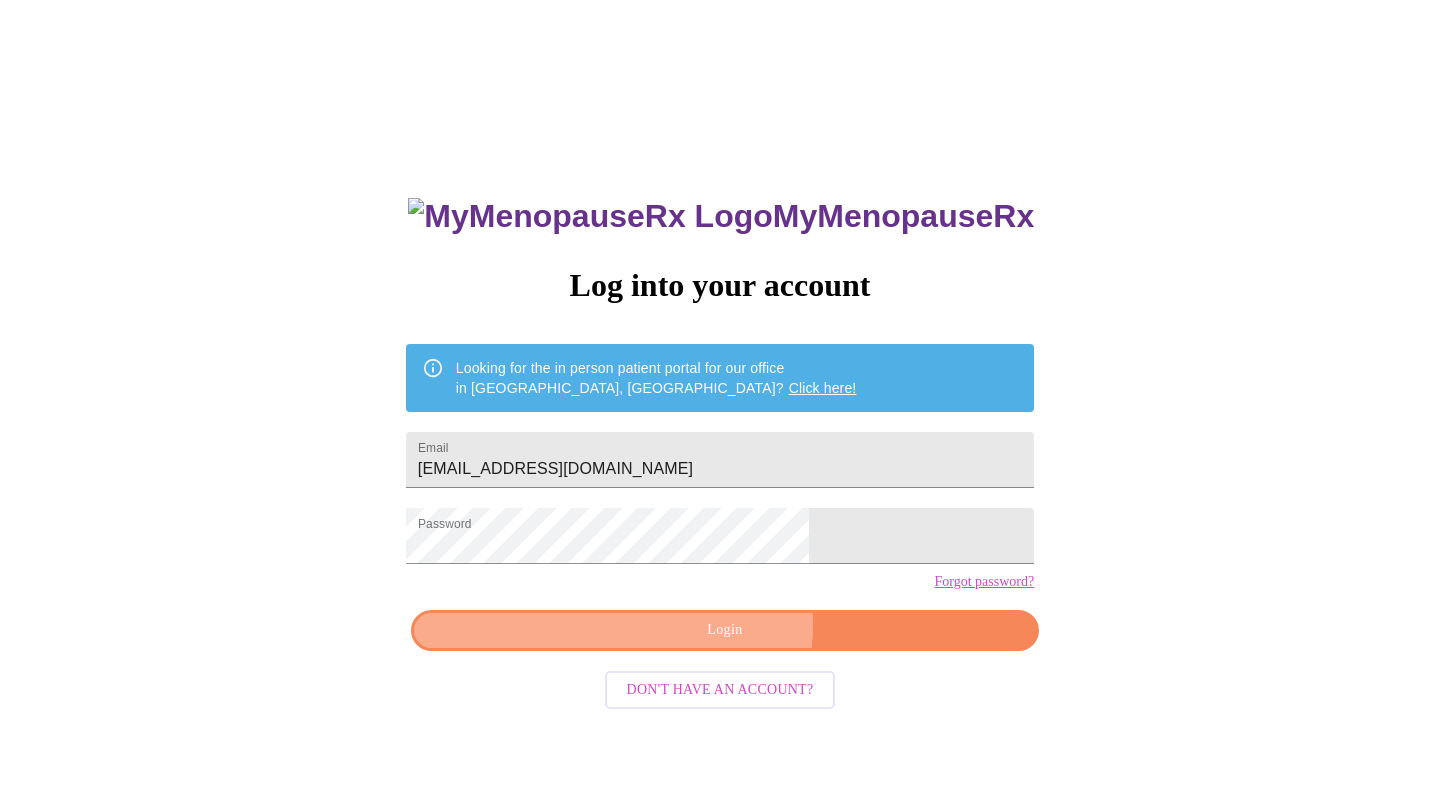 click on "Login" at bounding box center [725, 630] 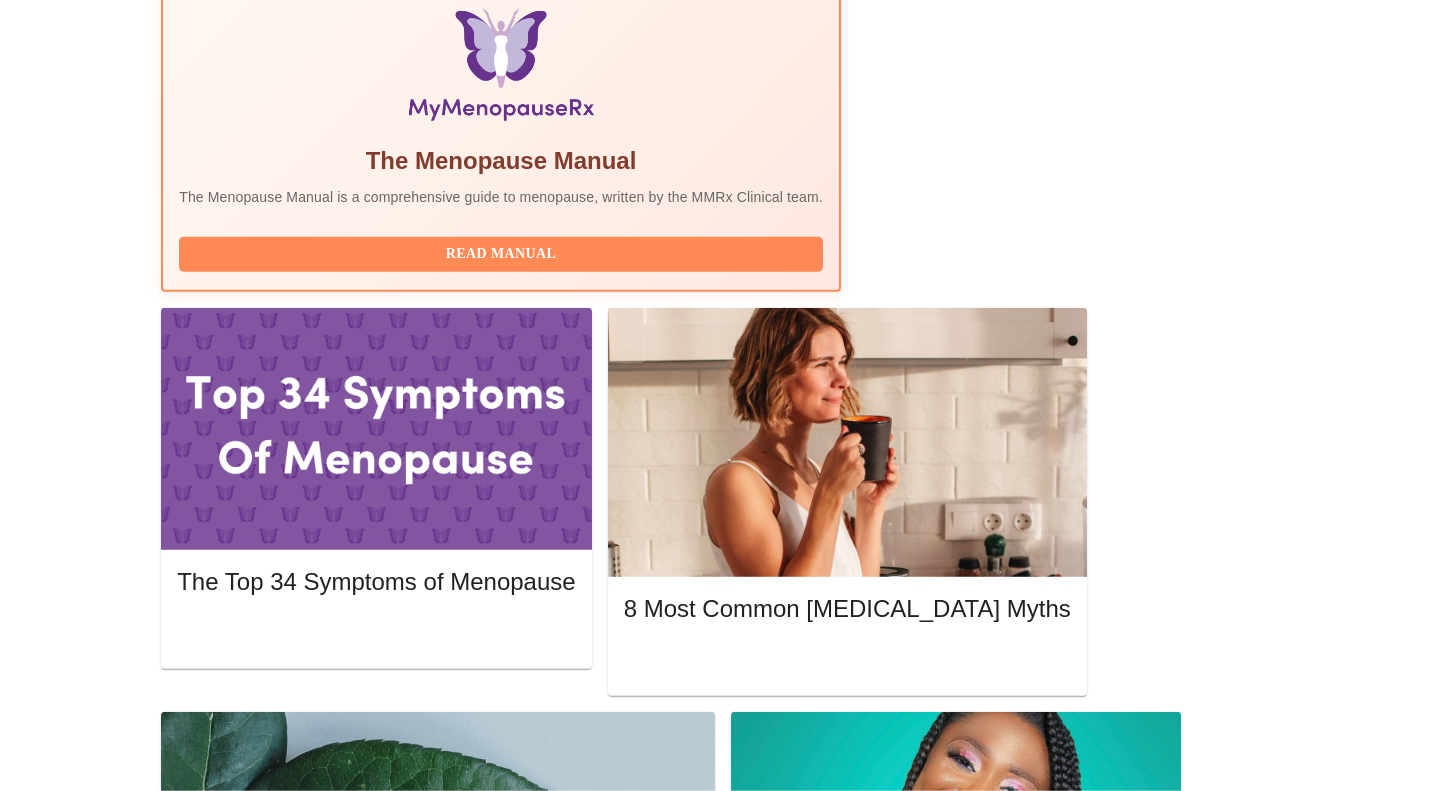 scroll, scrollTop: 661, scrollLeft: 0, axis: vertical 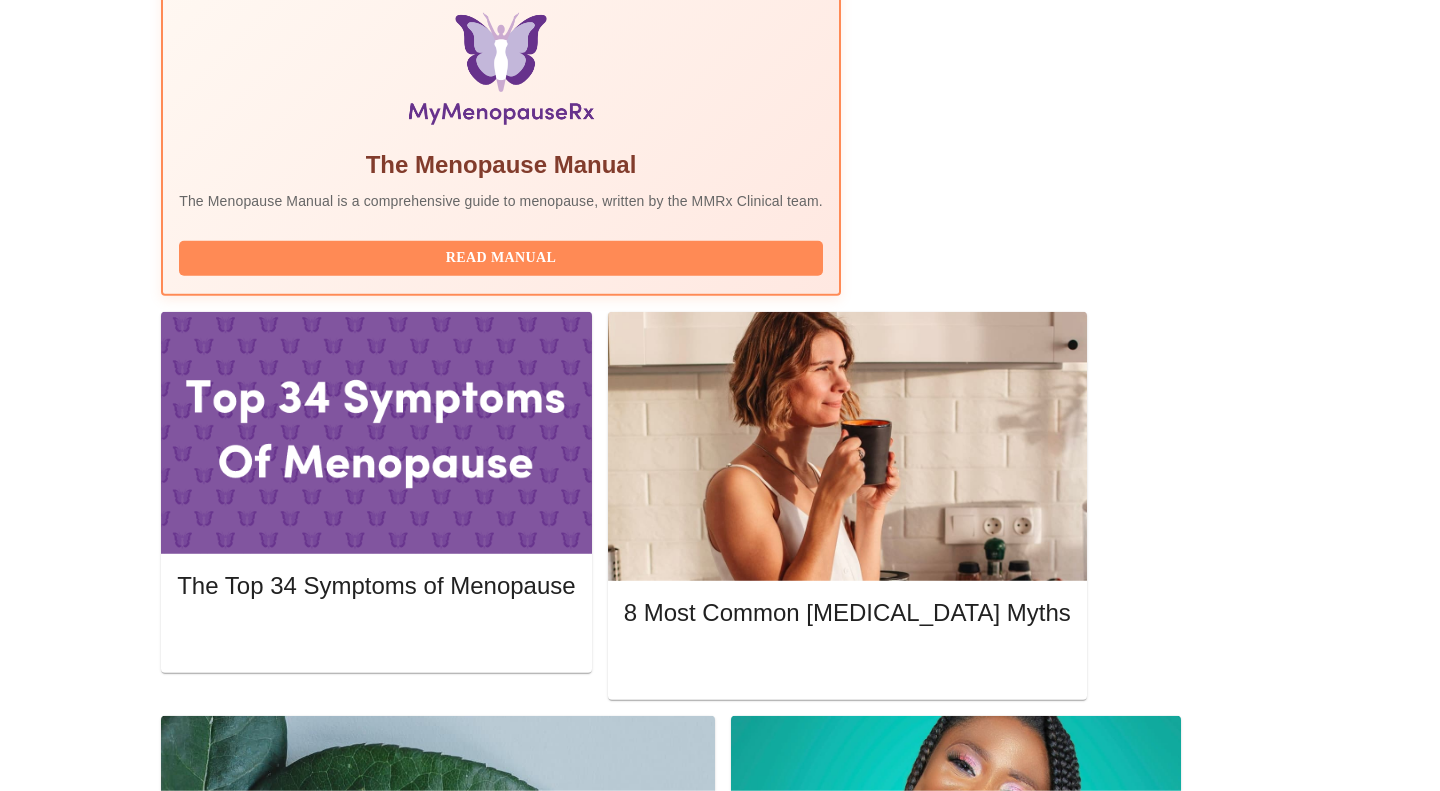 click on "Complete Pre-Assessment" at bounding box center [1143, 1891] 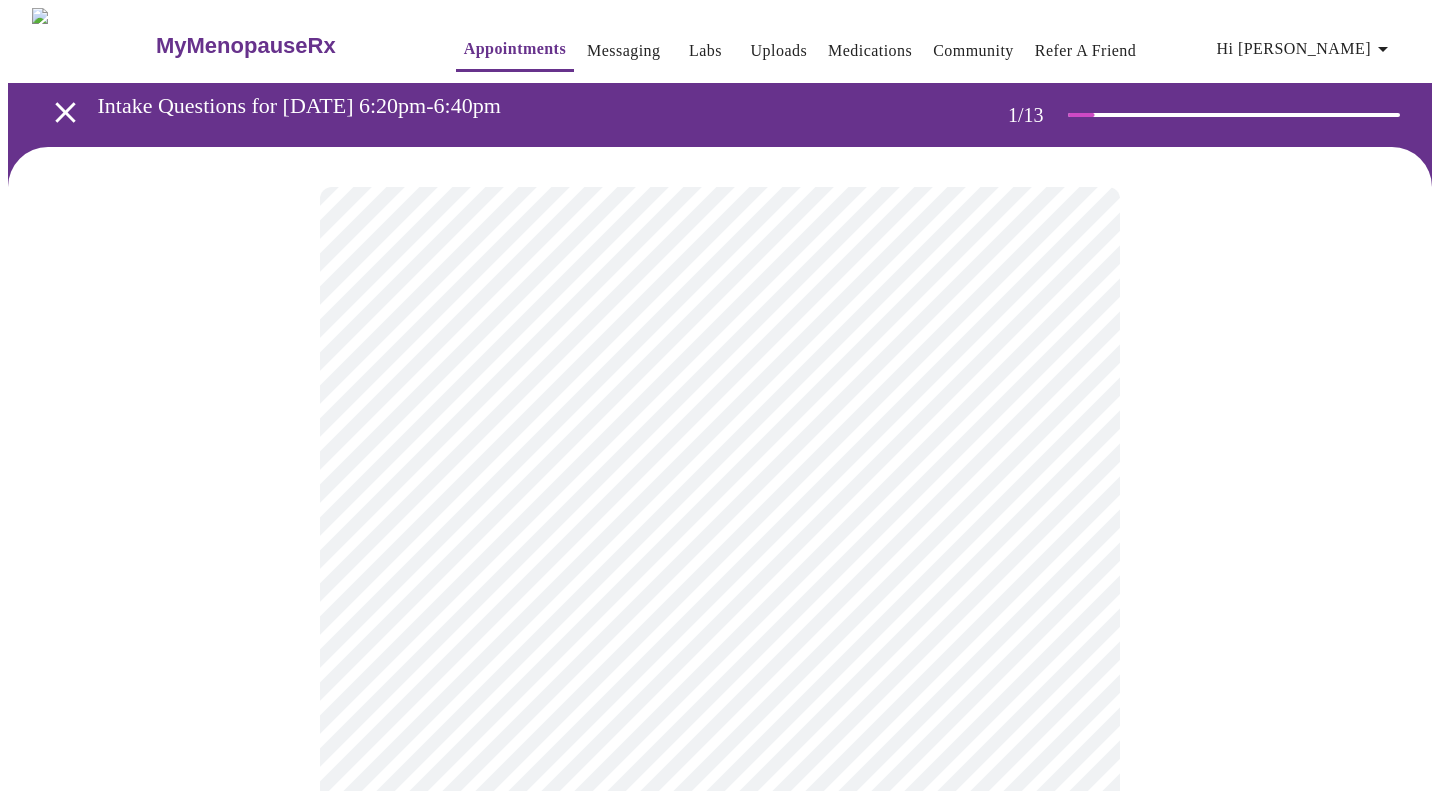 click on "MyMenopauseRx Appointments Messaging Labs Uploads Medications Community Refer a Friend Hi [PERSON_NAME]   Intake Questions for [DATE] 6:20pm-6:40pm 1  /  13 Settings Billing Invoices Log out" at bounding box center (720, 927) 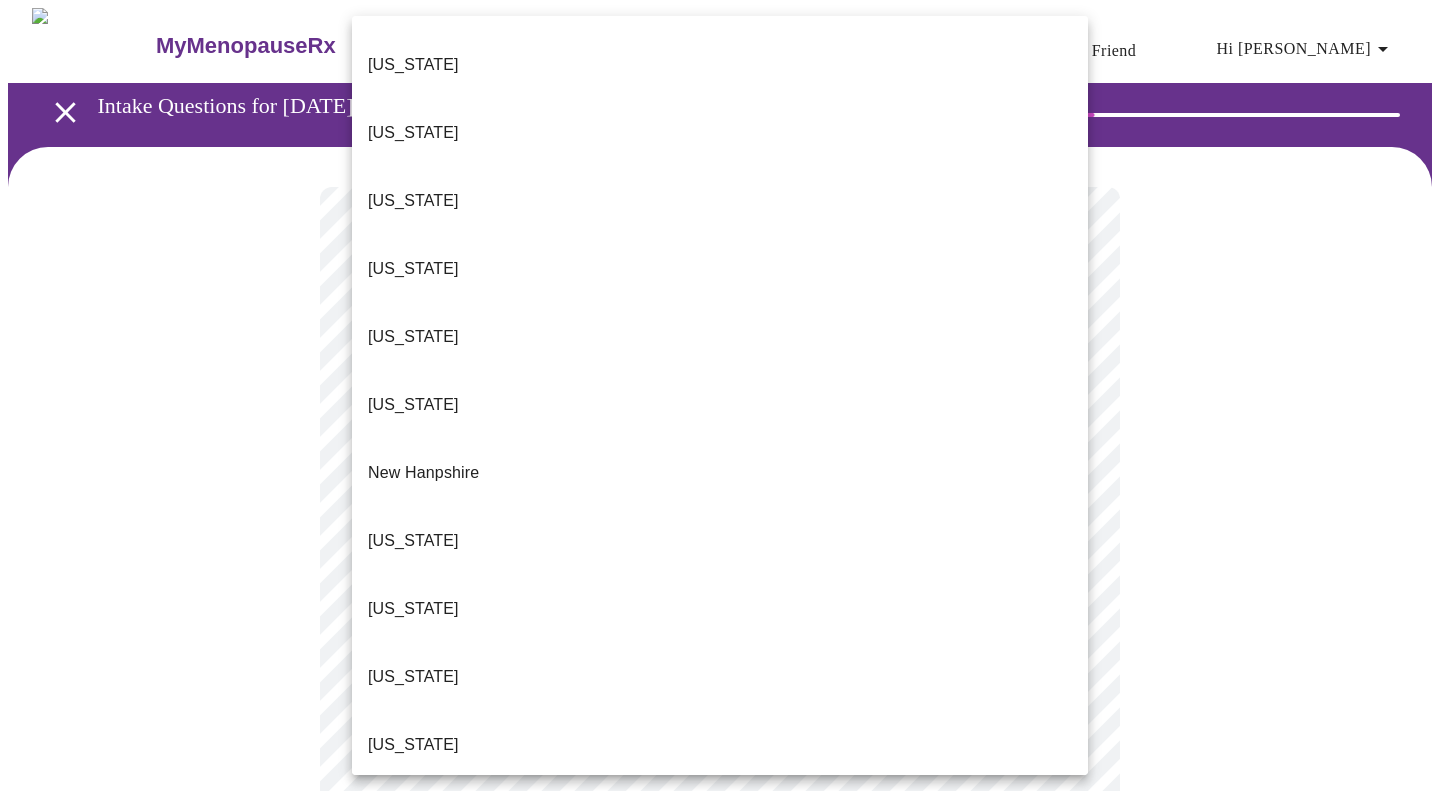 scroll, scrollTop: 1581, scrollLeft: 0, axis: vertical 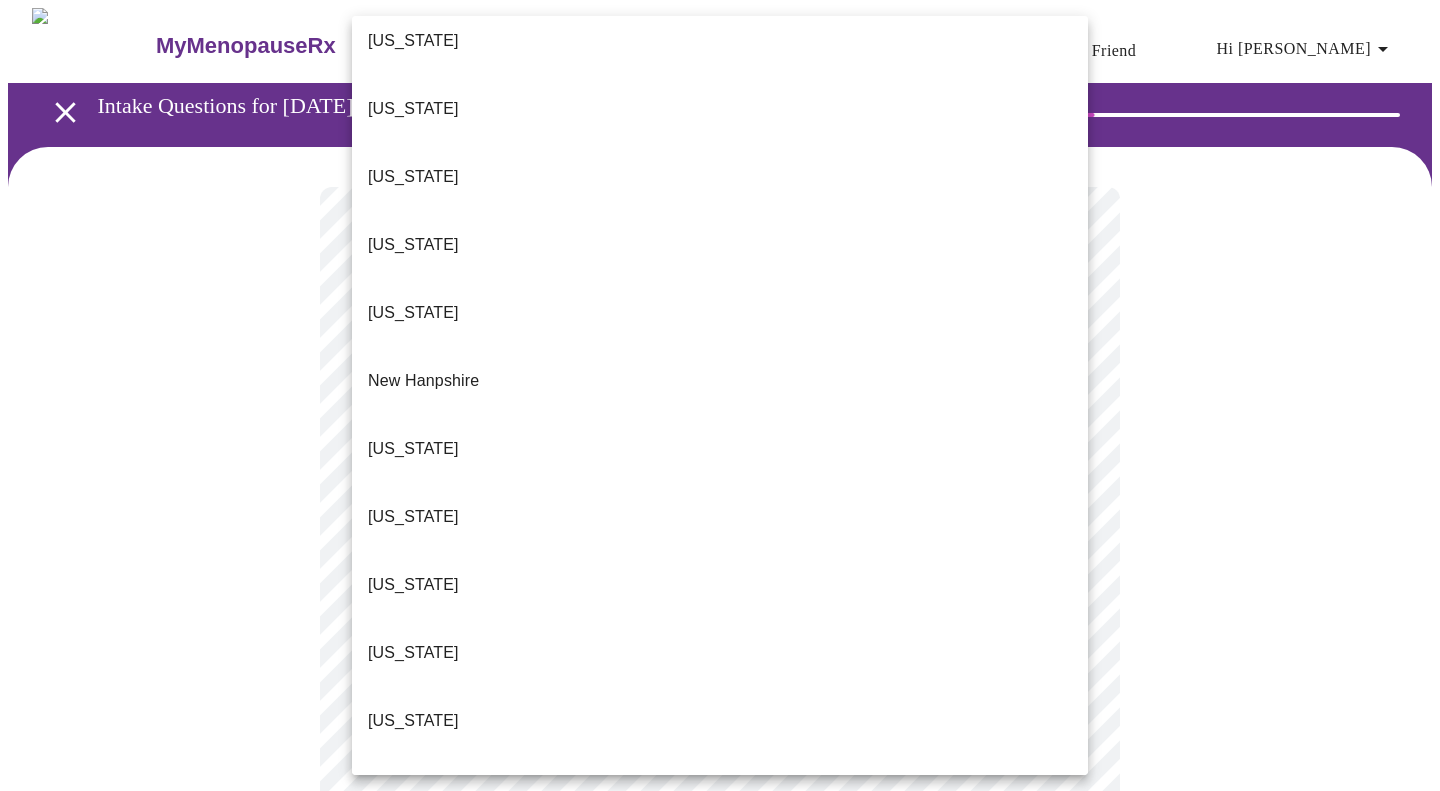 click on "[US_STATE]" at bounding box center [720, 1197] 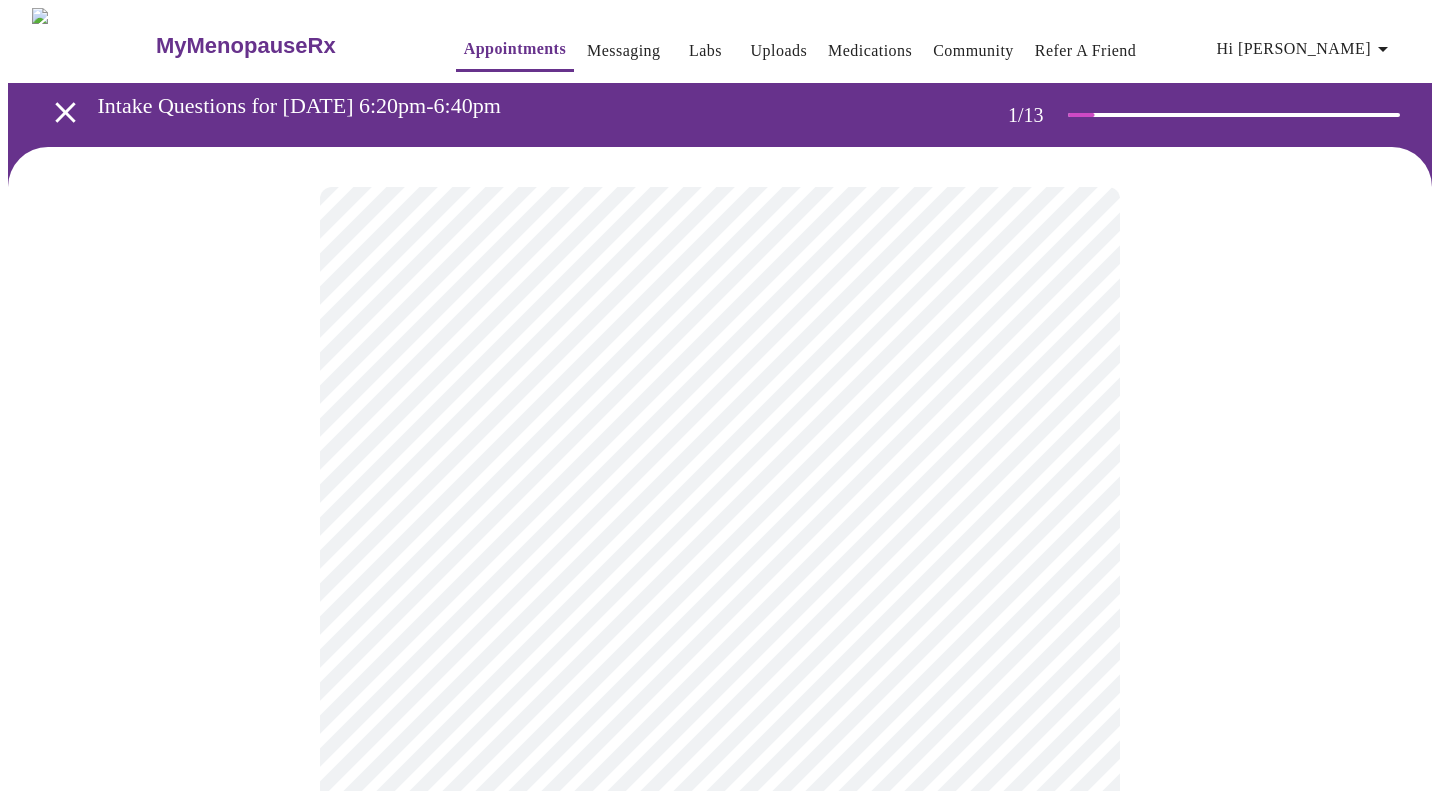 click on "MyMenopauseRx Appointments Messaging Labs Uploads Medications Community Refer a Friend Hi [PERSON_NAME]   Intake Questions for [DATE] 6:20pm-6:40pm 1  /  13 Settings Billing Invoices Log out" at bounding box center (720, 921) 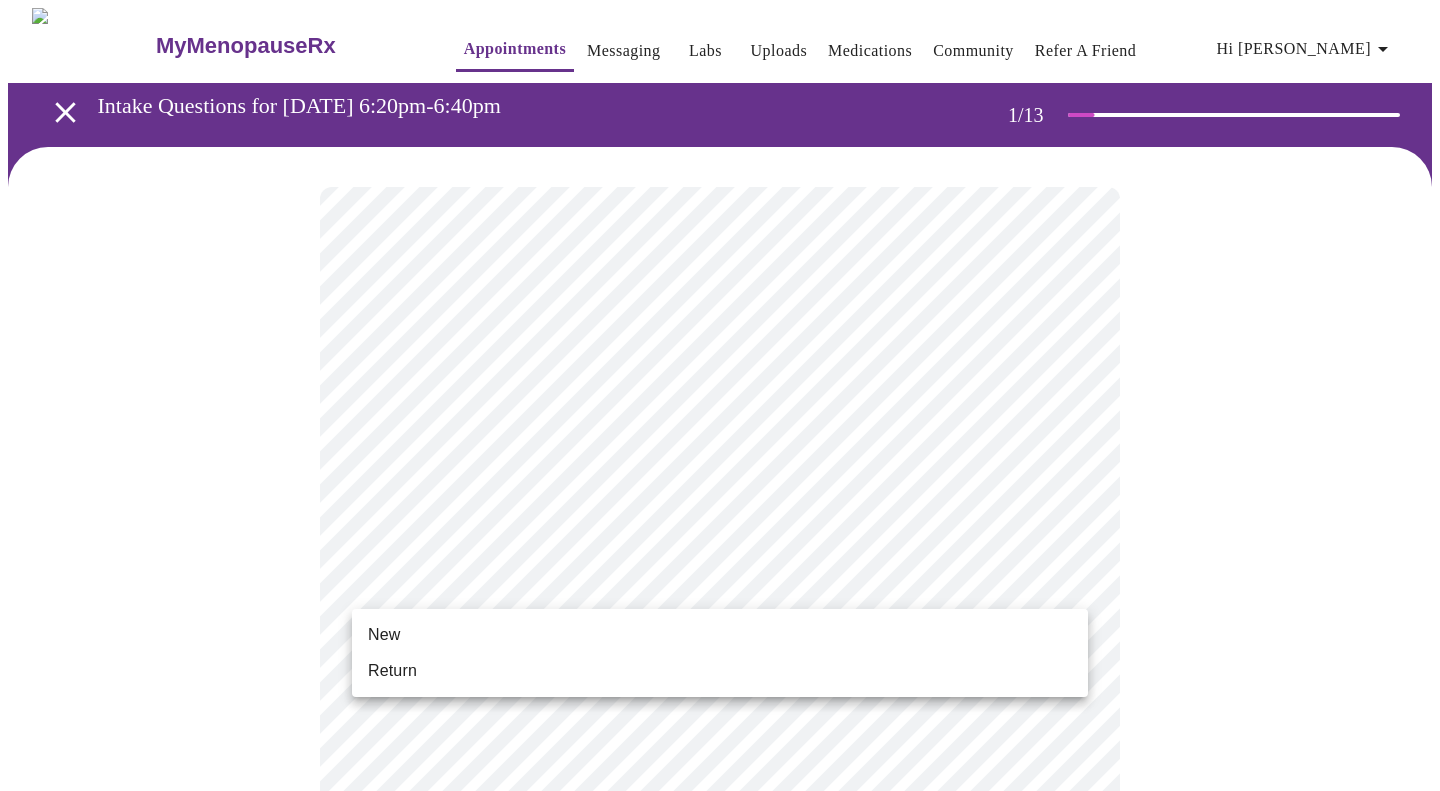 click on "Return" at bounding box center (720, 671) 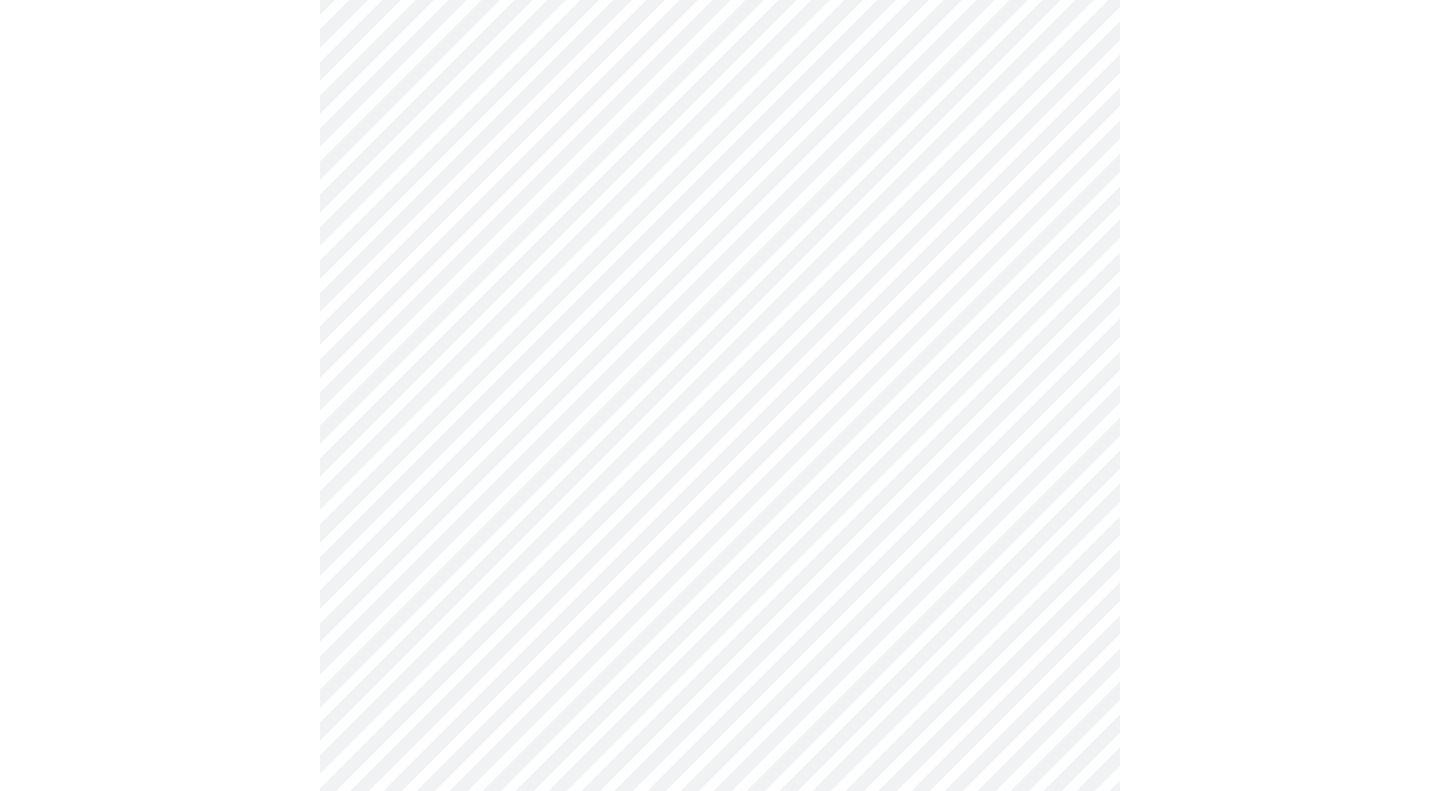 scroll, scrollTop: 852, scrollLeft: 0, axis: vertical 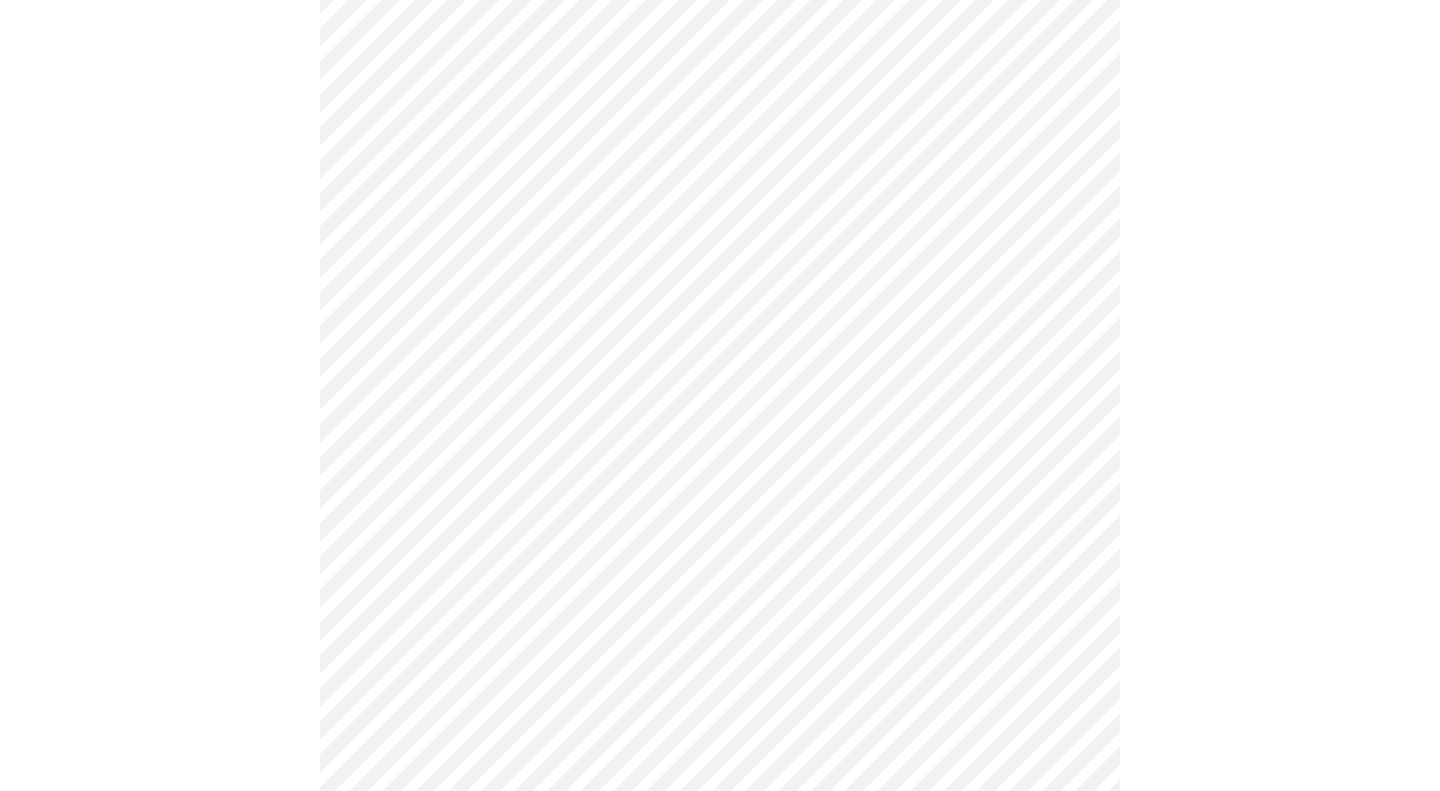 click on "MyMenopauseRx Appointments Messaging Labs Uploads Medications Community Refer a Friend Hi [PERSON_NAME]   Intake Questions for [DATE] 6:20pm-6:40pm 1  /  13 Settings Billing Invoices Log out" at bounding box center [720, 55] 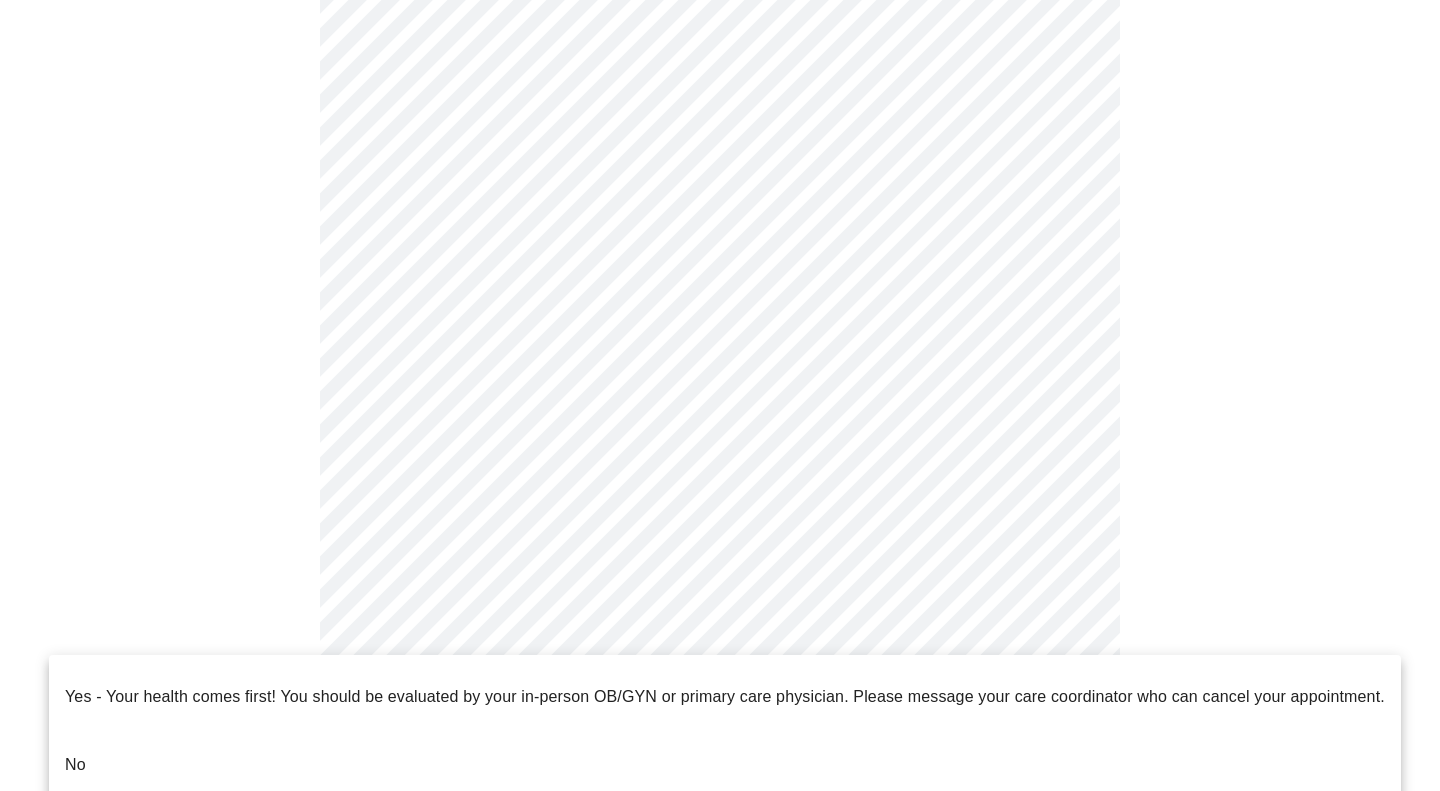 click on "No" at bounding box center [725, 765] 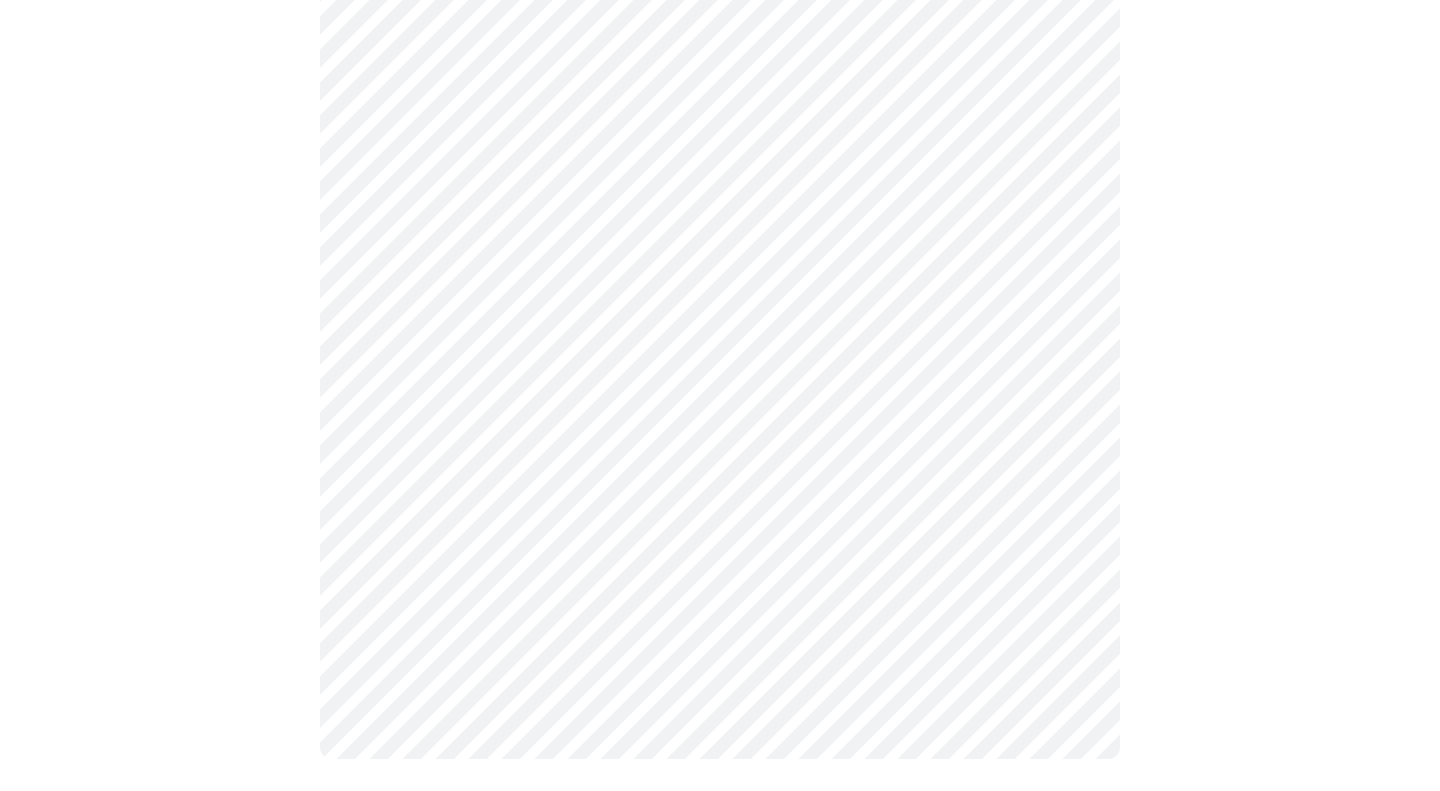 scroll, scrollTop: 0, scrollLeft: 0, axis: both 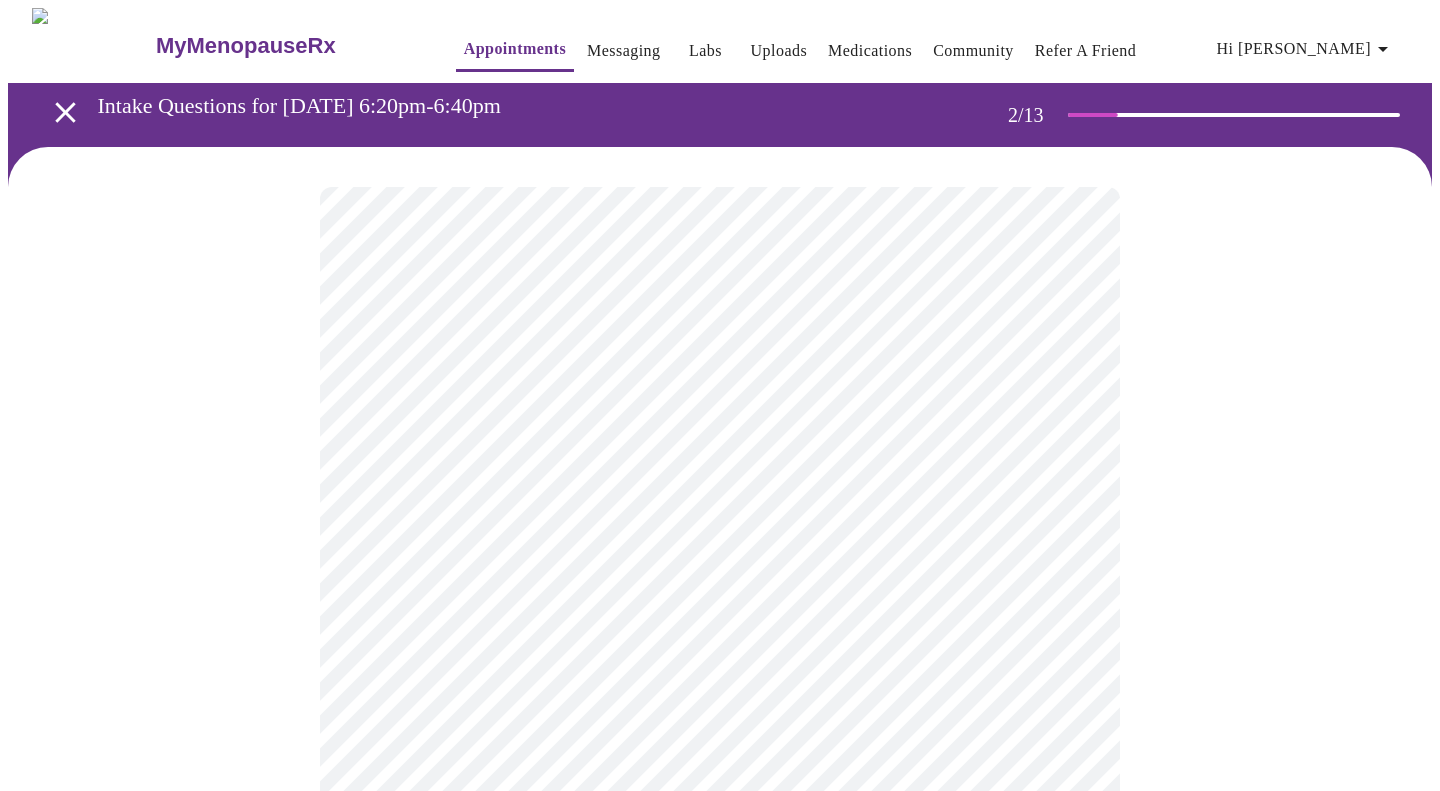 click on "MyMenopauseRx Appointments Messaging Labs Uploads Medications Community Refer a Friend Hi [PERSON_NAME]   Intake Questions for [DATE] 6:20pm-6:40pm 2  /  13 Settings Billing Invoices Log out" at bounding box center (720, 609) 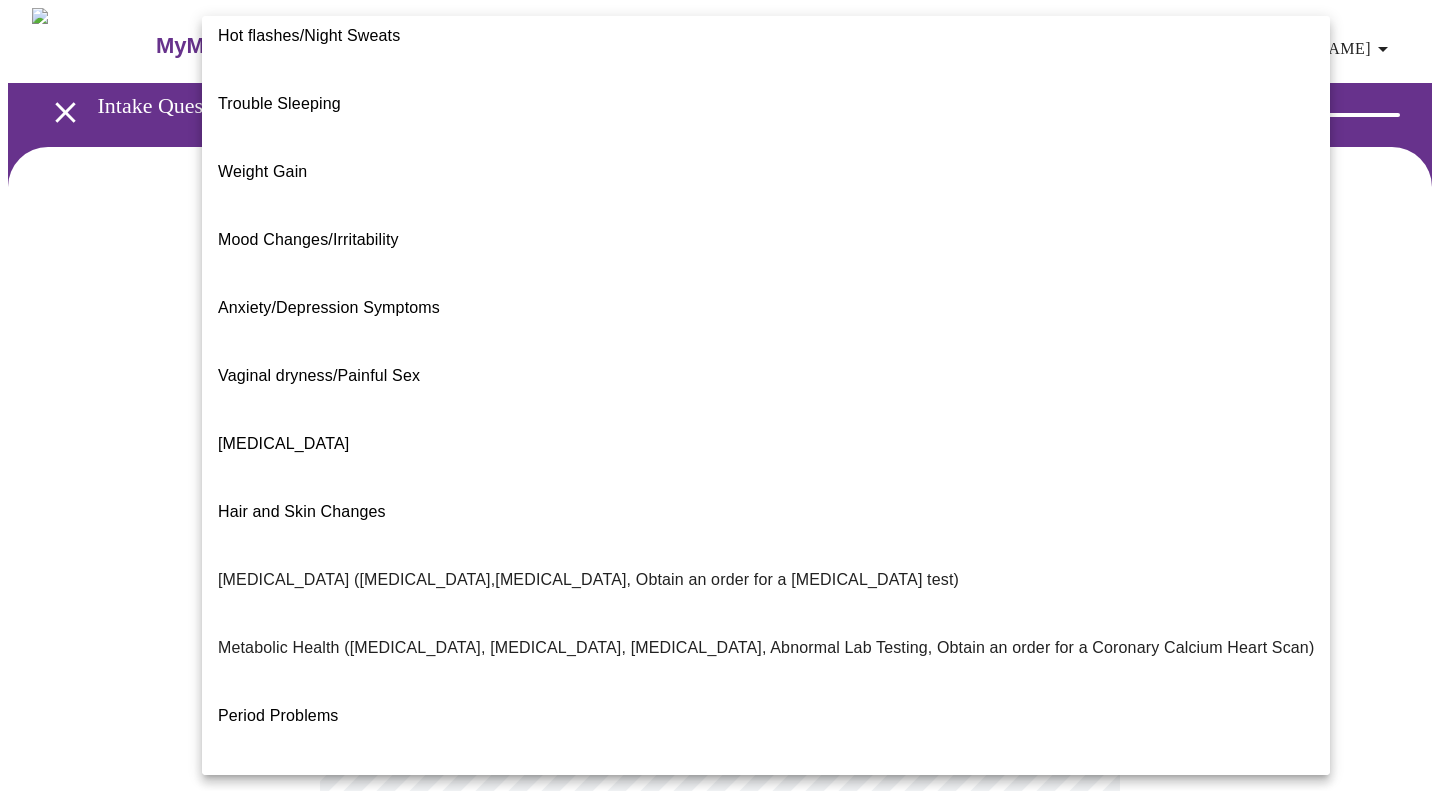 scroll, scrollTop: 29, scrollLeft: 0, axis: vertical 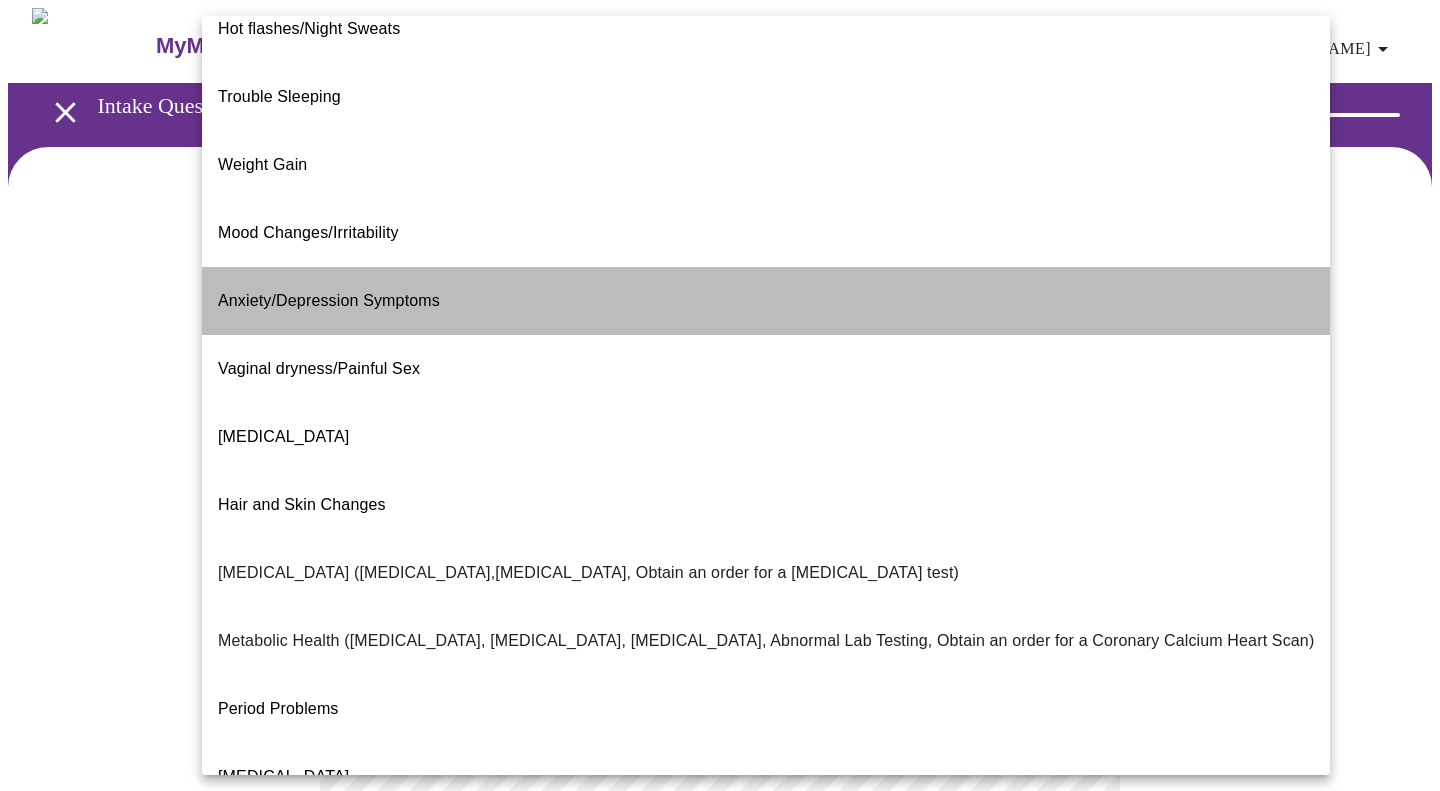 click on "Anxiety/Depression Symptoms" at bounding box center [766, 301] 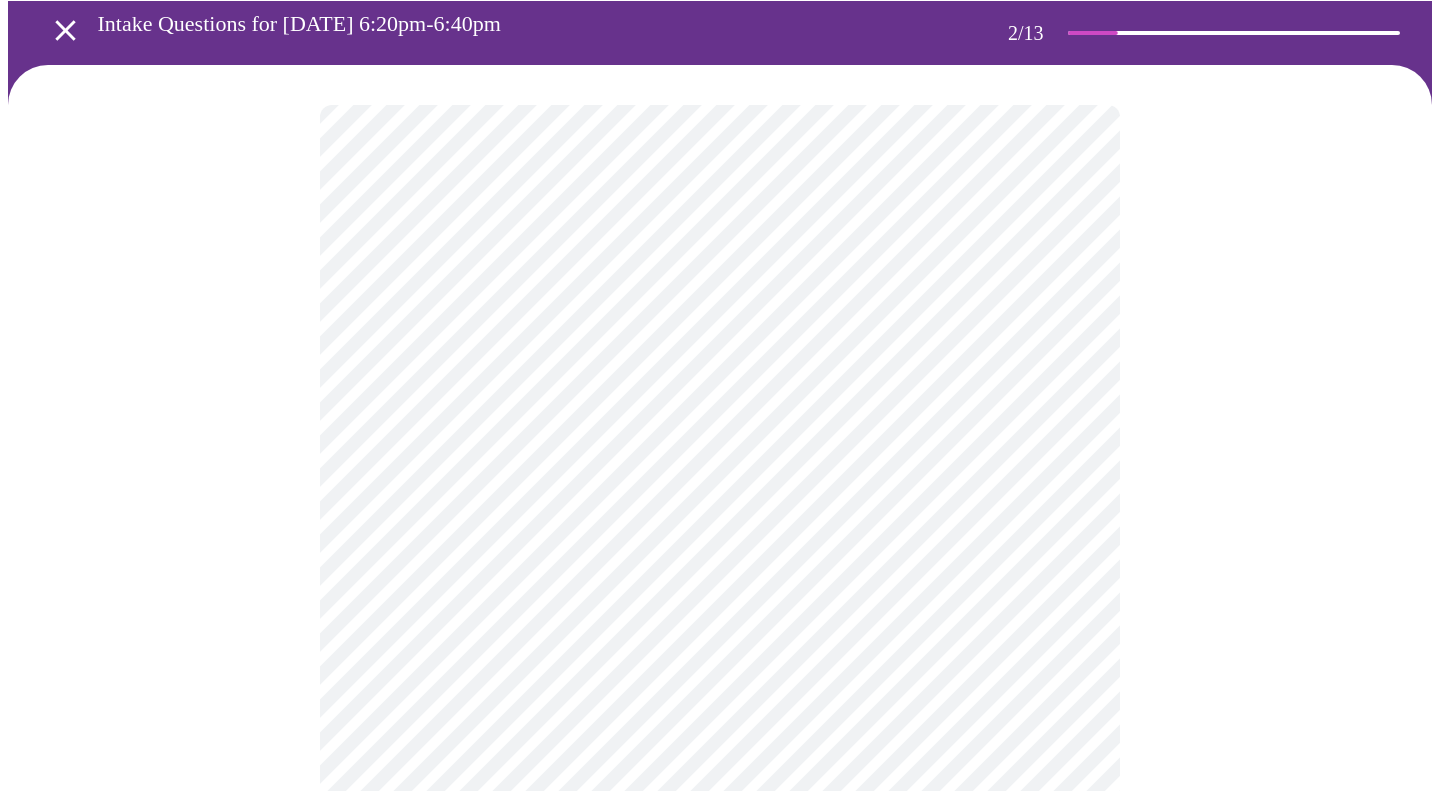 scroll, scrollTop: 83, scrollLeft: 0, axis: vertical 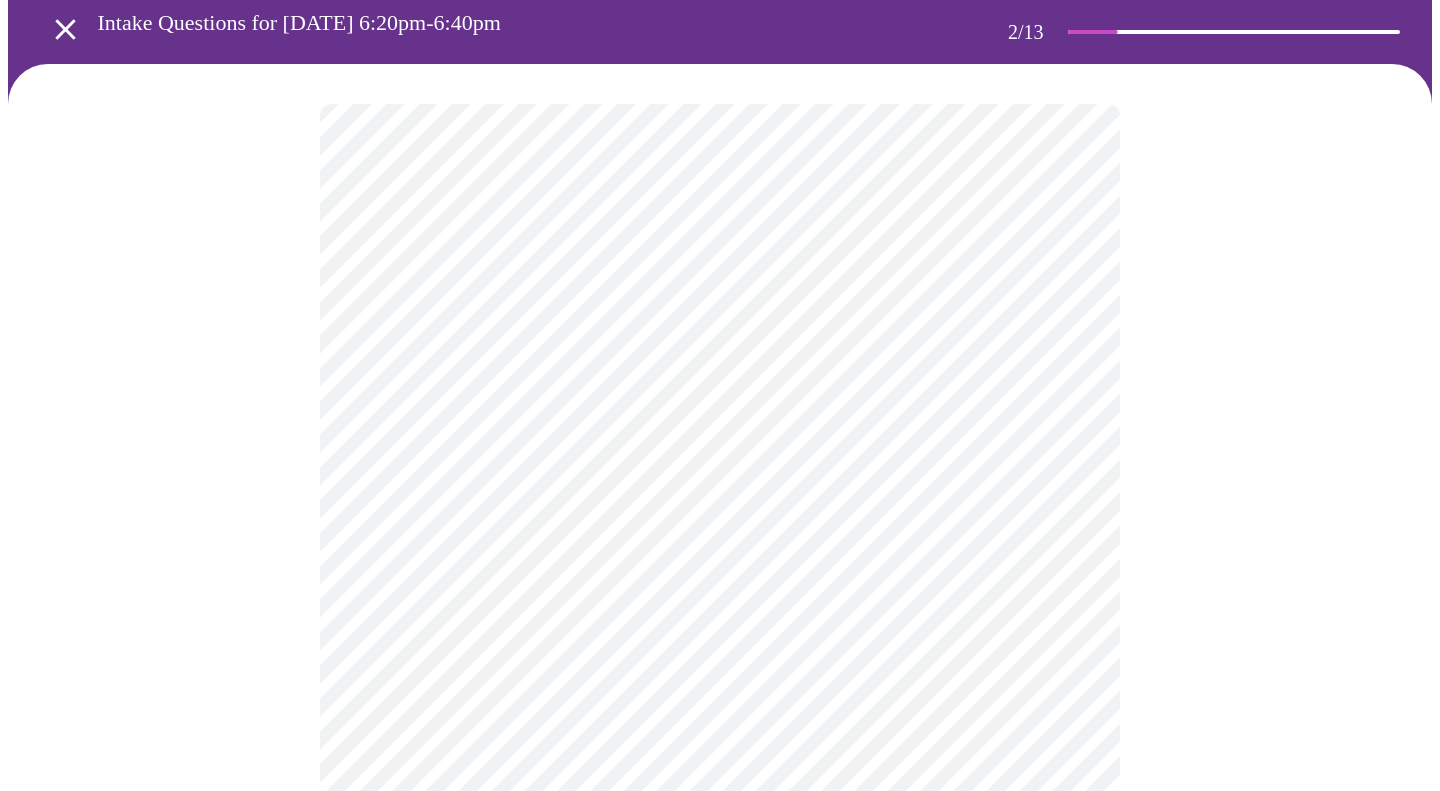 click on "MyMenopauseRx Appointments Messaging Labs Uploads Medications Community Refer a Friend Hi [PERSON_NAME]   Intake Questions for [DATE] 6:20pm-6:40pm 2  /  13 Settings Billing Invoices Log out" at bounding box center (720, 520) 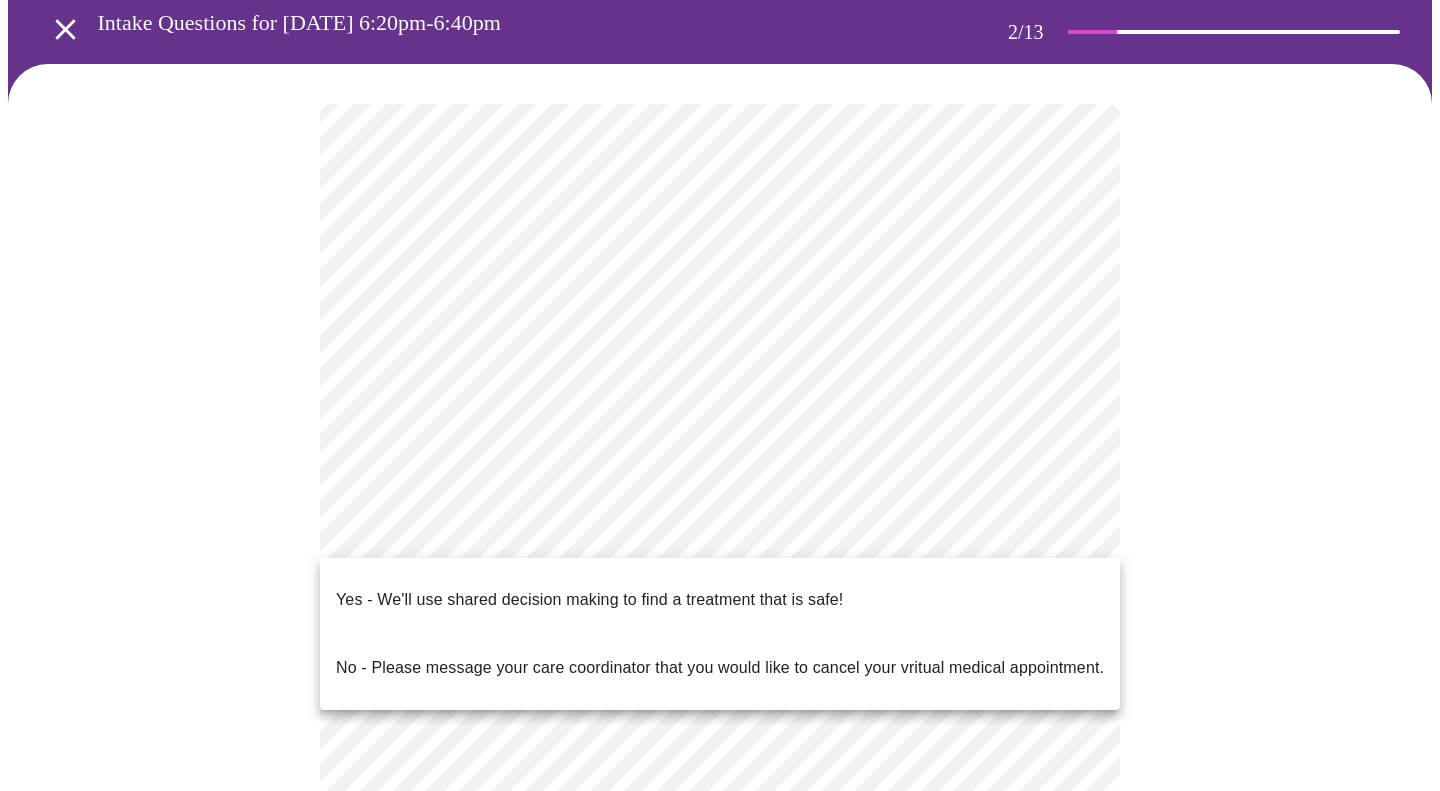 click on "Yes - We'll use shared decision making to find a treatment that is safe!" at bounding box center (720, 600) 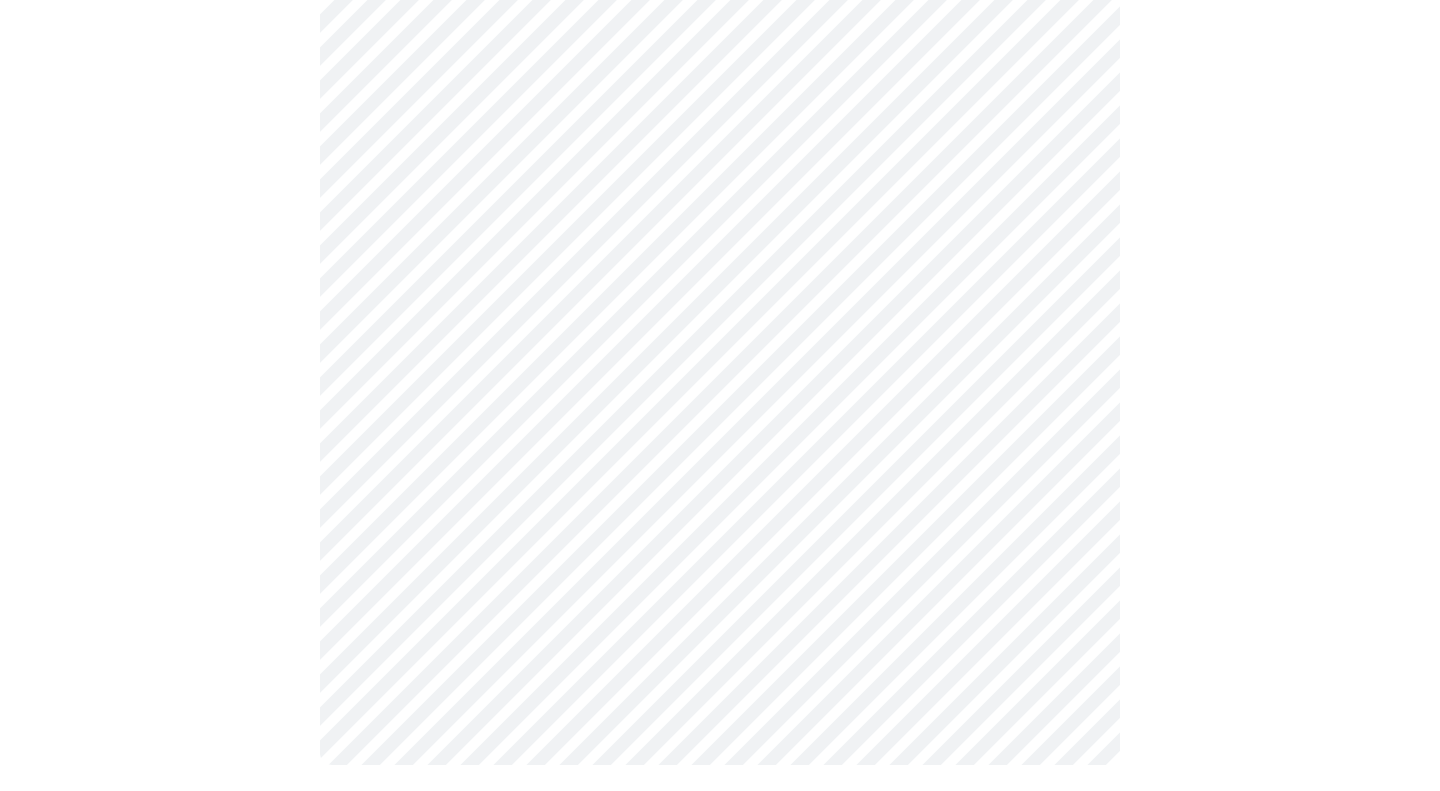scroll, scrollTop: 0, scrollLeft: 0, axis: both 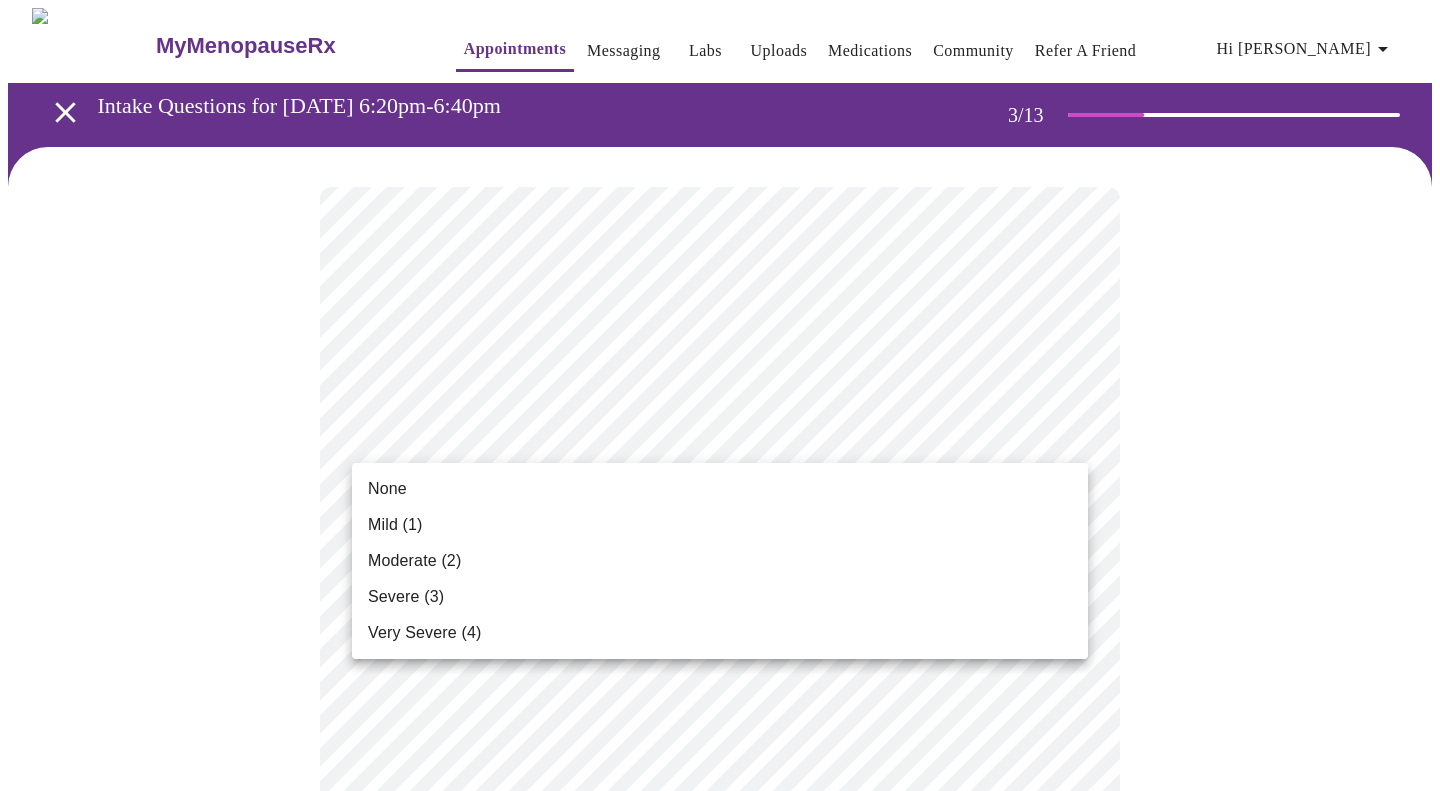 click on "MyMenopauseRx Appointments Messaging Labs Uploads Medications Community Refer a Friend Hi [PERSON_NAME]   Intake Questions for [DATE] 6:20pm-6:40pm 3  /  13 Settings Billing Invoices Log out None Mild (1) Moderate (2) Severe (3)  Very Severe (4)" at bounding box center (720, 1359) 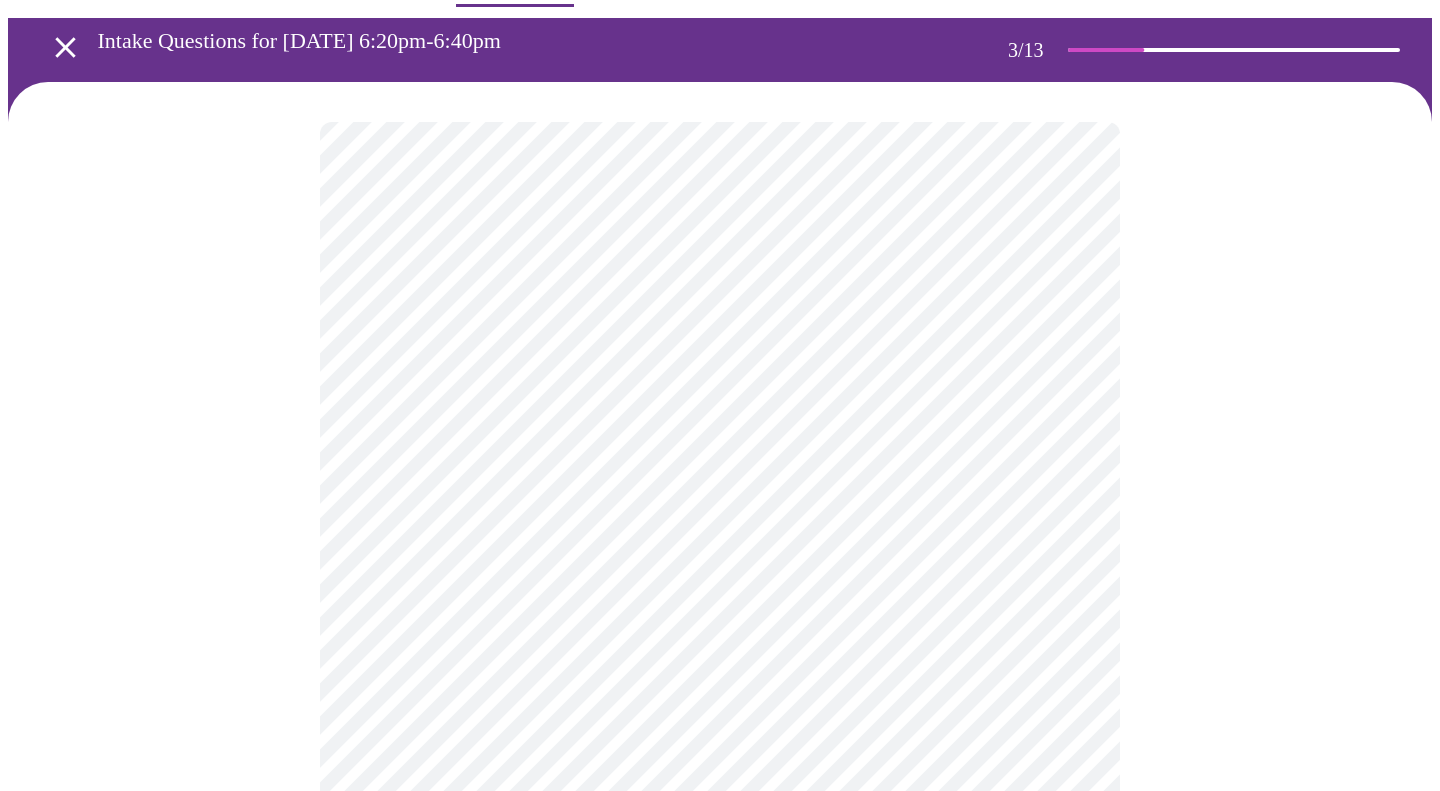 scroll, scrollTop: 67, scrollLeft: 0, axis: vertical 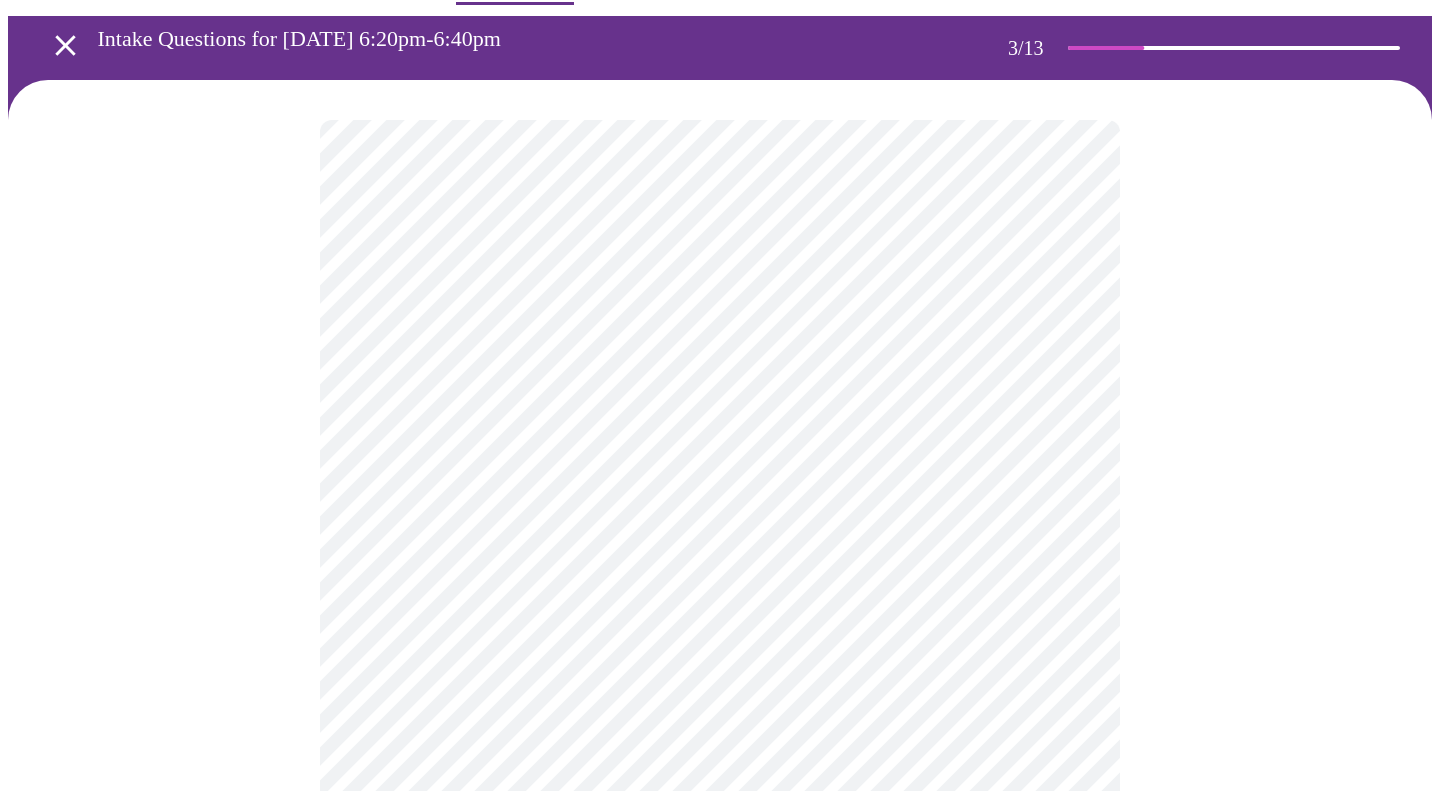 click on "MyMenopauseRx Appointments Messaging Labs Uploads Medications Community Refer a Friend Hi [PERSON_NAME]   Intake Questions for [DATE] 6:20pm-6:40pm 3  /  13 Settings Billing Invoices Log out" at bounding box center [720, 1257] 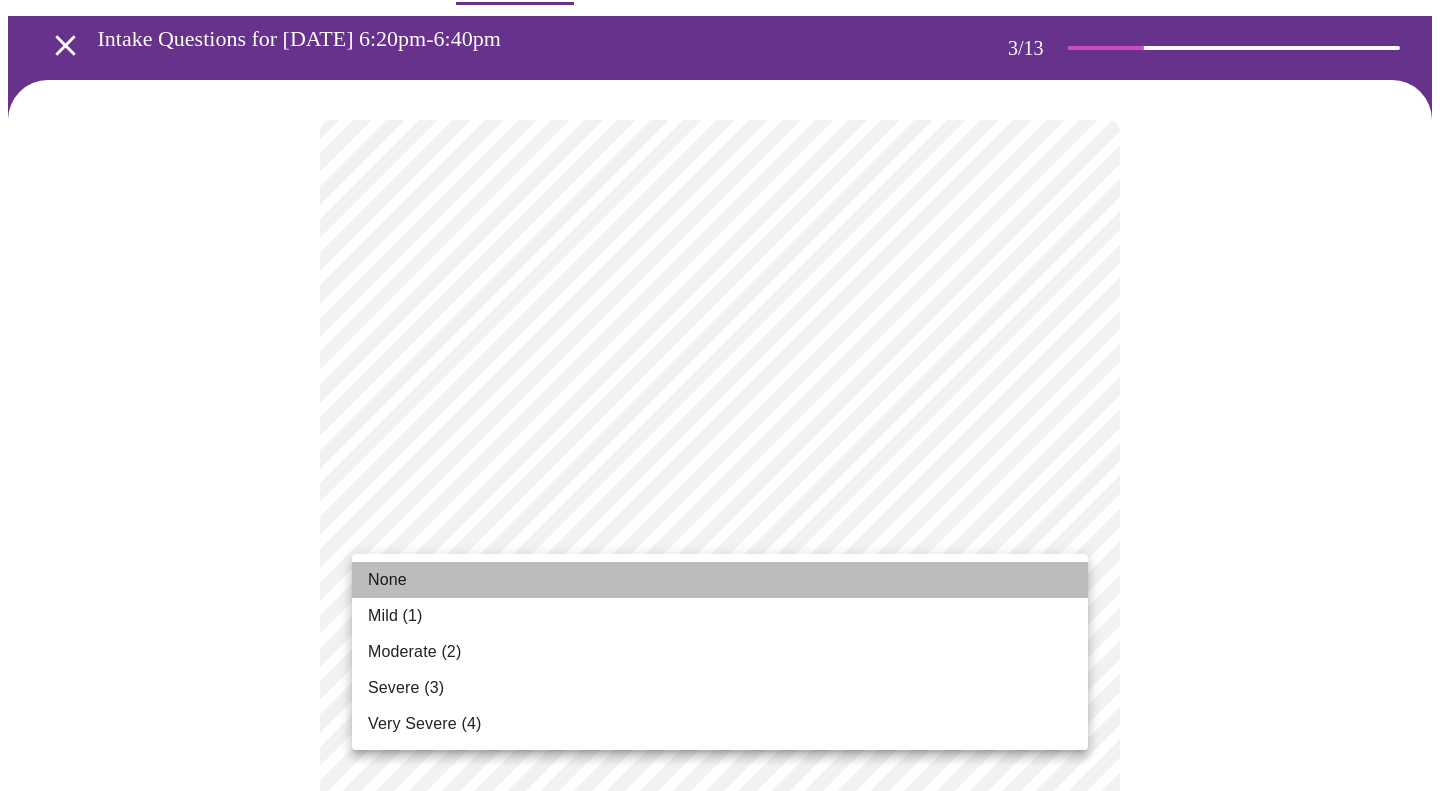 click on "None" at bounding box center [720, 580] 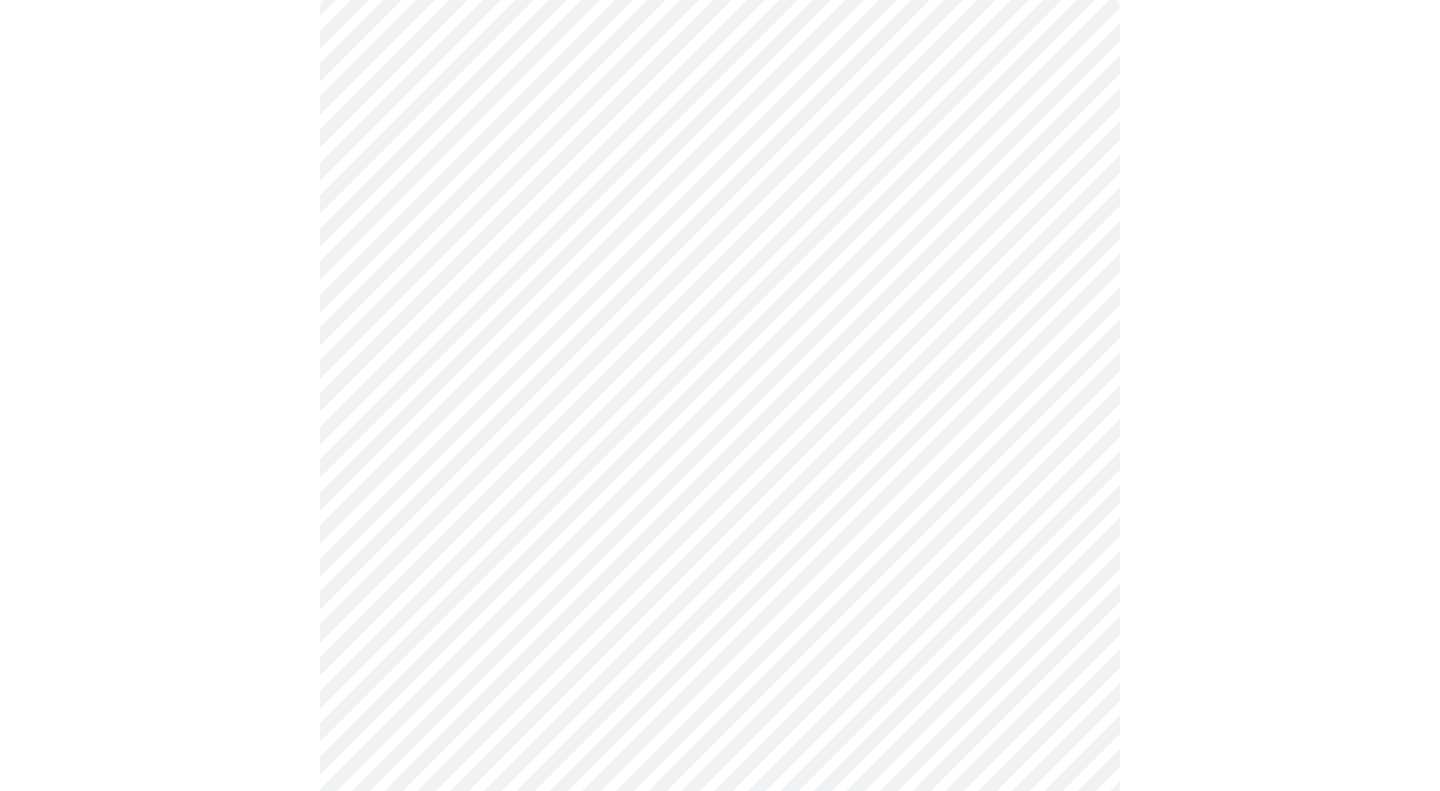 scroll, scrollTop: 207, scrollLeft: 0, axis: vertical 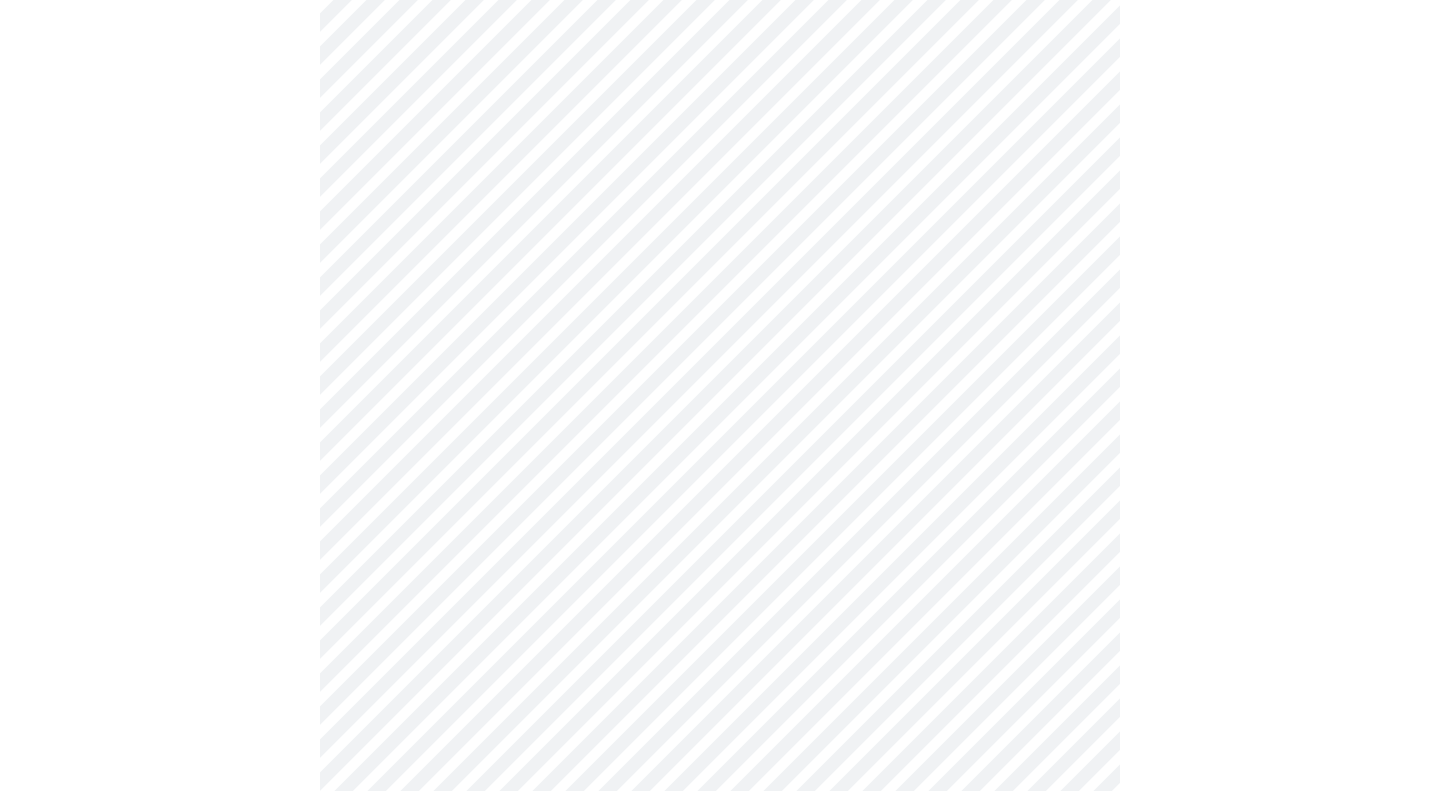 click on "MyMenopauseRx Appointments Messaging Labs Uploads Medications Community Refer a Friend Hi [PERSON_NAME]   Intake Questions for [DATE] 6:20pm-6:40pm 3  /  13 Settings Billing Invoices Log out" at bounding box center (720, 1103) 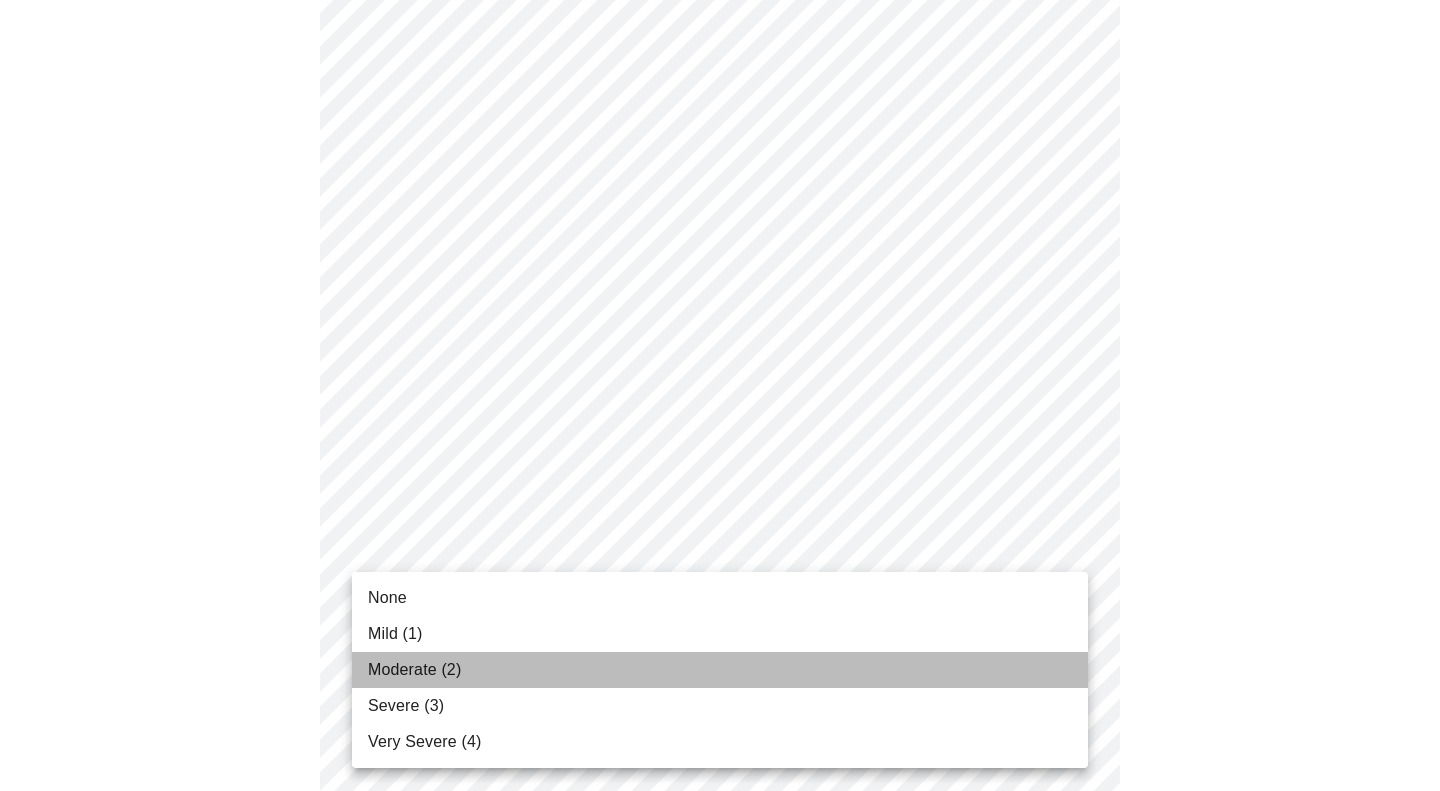 click on "Moderate (2)" at bounding box center [720, 670] 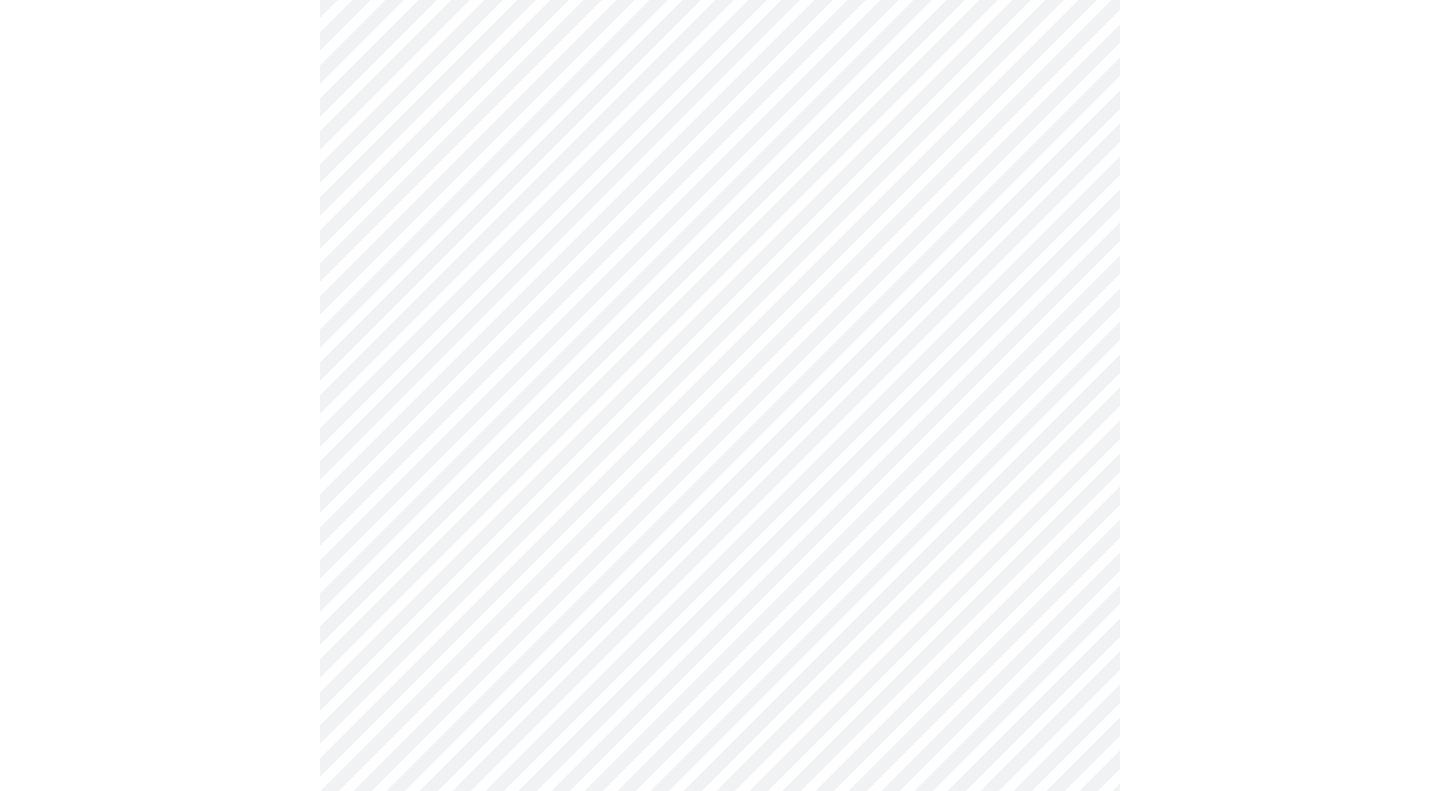 scroll, scrollTop: 390, scrollLeft: 0, axis: vertical 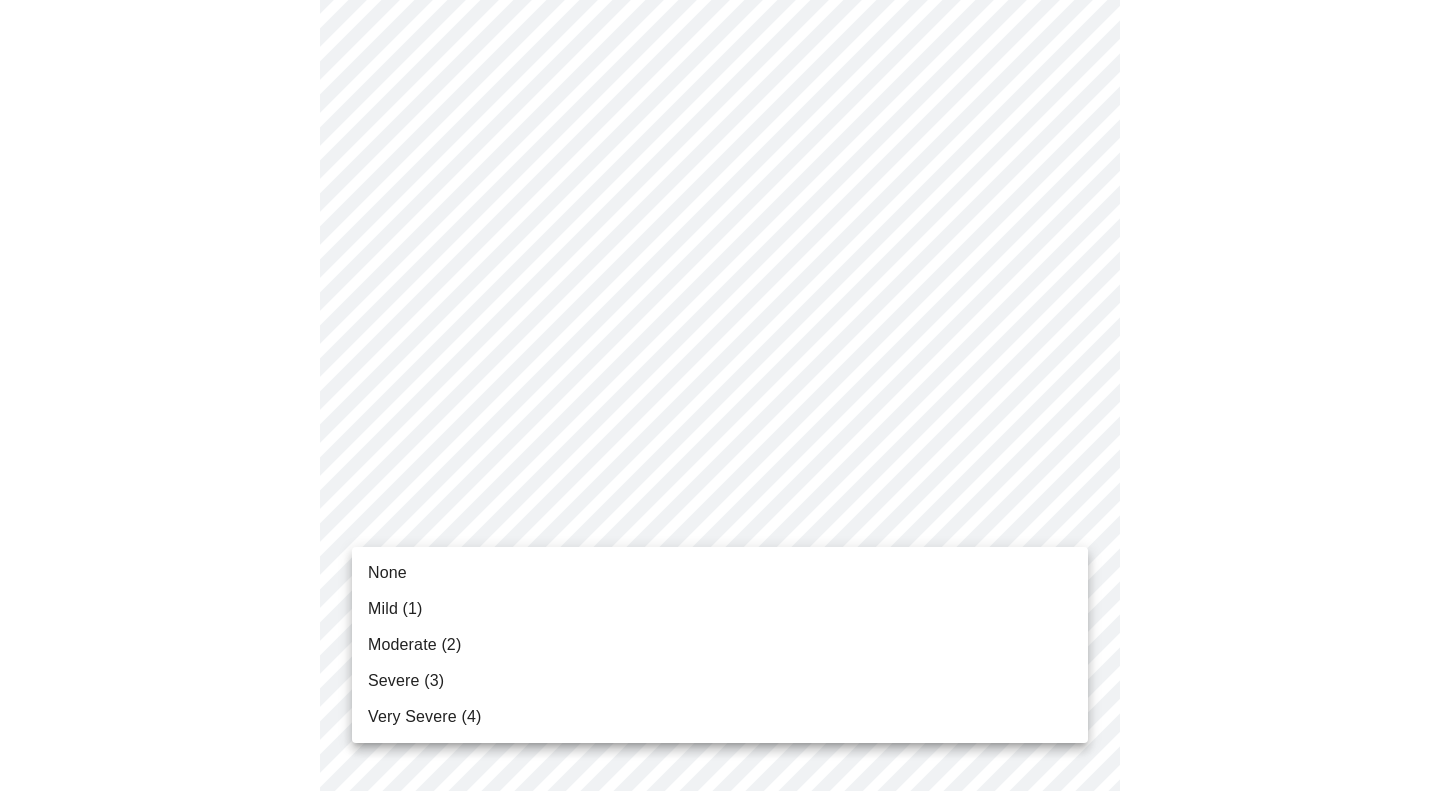 click on "MyMenopauseRx Appointments Messaging Labs Uploads Medications Community Refer a Friend Hi [PERSON_NAME]   Intake Questions for [DATE] 6:20pm-6:40pm 3  /  13 Settings Billing Invoices Log out None Mild (1) Moderate (2) Severe (3) Very Severe (4)" at bounding box center [720, 906] 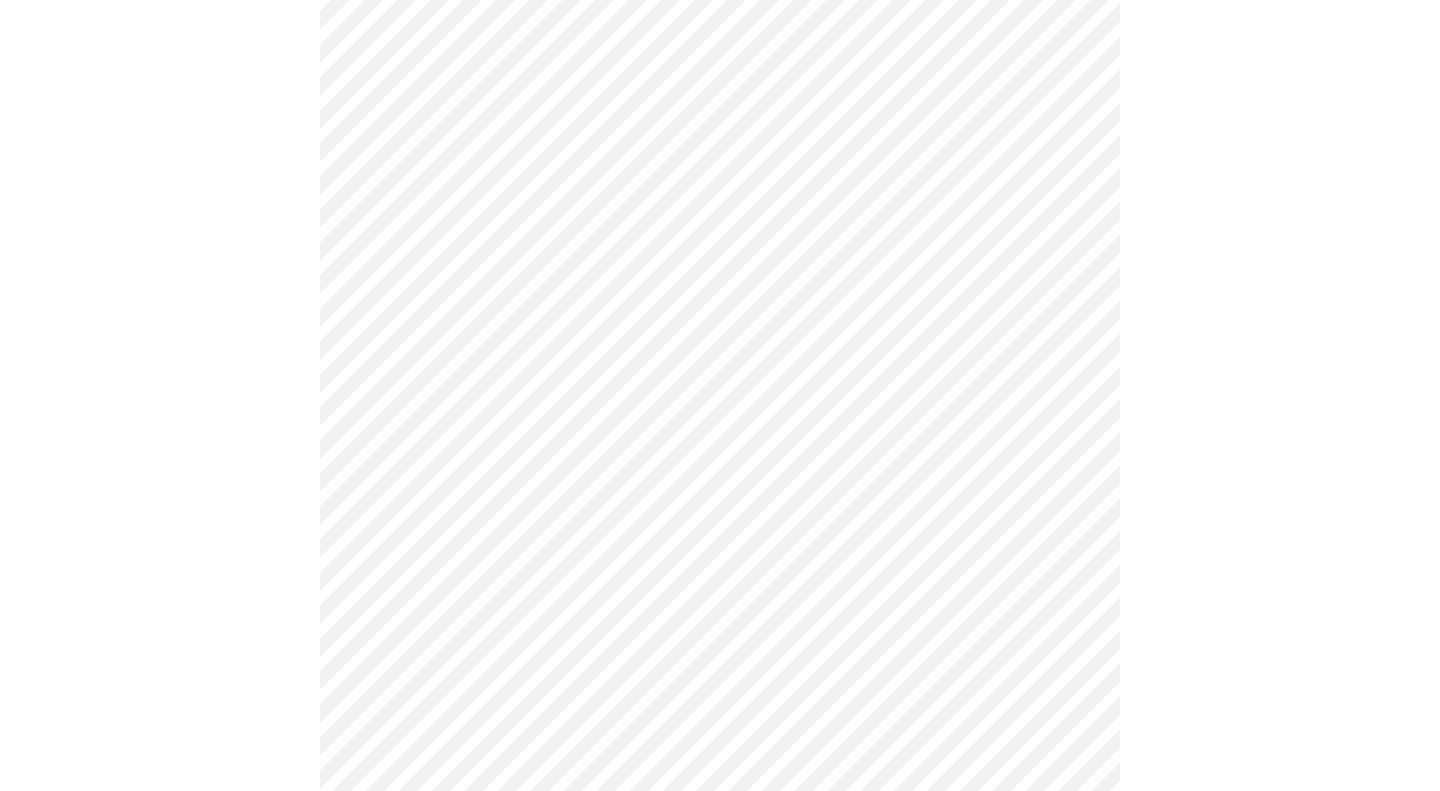 scroll, scrollTop: 486, scrollLeft: 0, axis: vertical 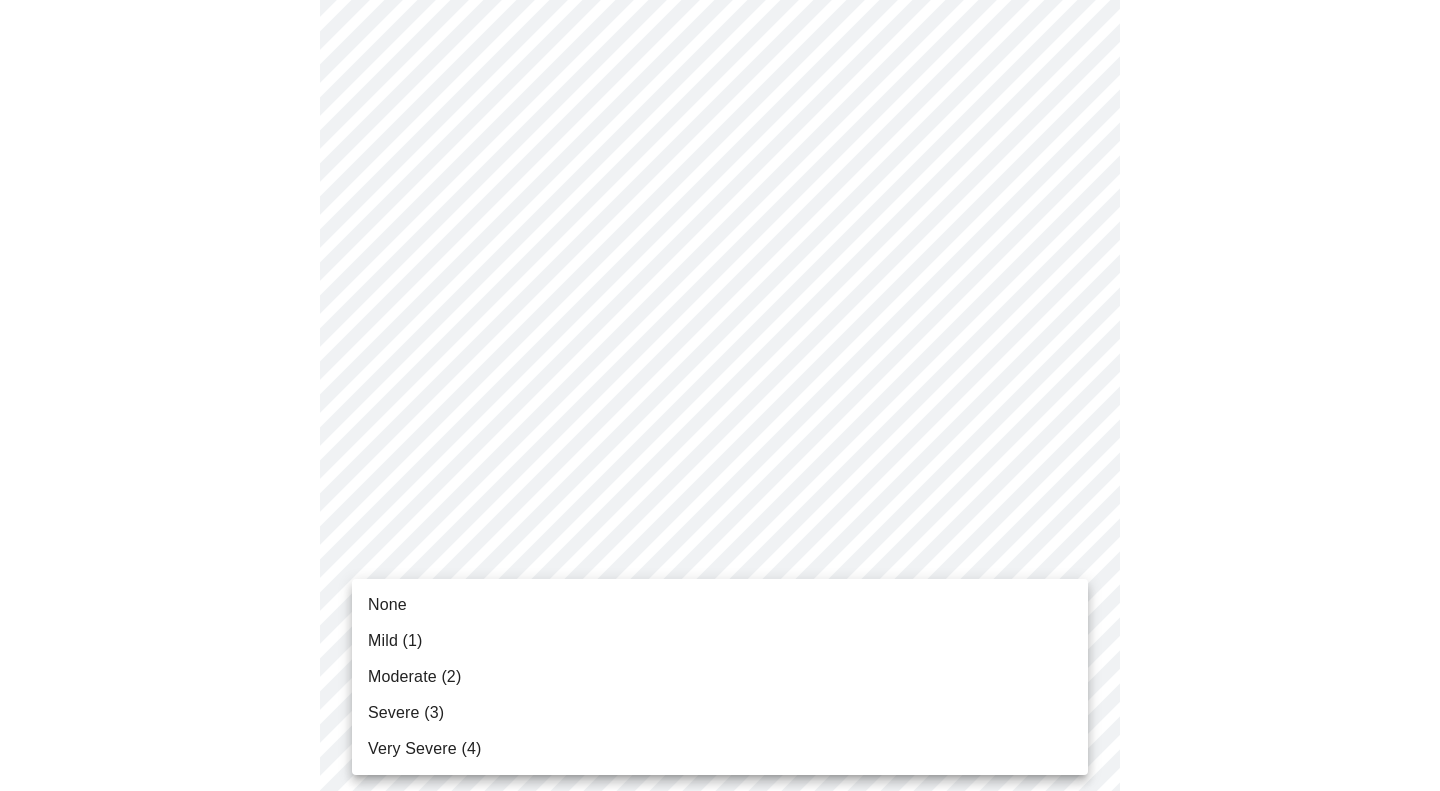 click on "MyMenopauseRx Appointments Messaging Labs Uploads Medications Community Refer a Friend Hi [PERSON_NAME]   Intake Questions for [DATE] 6:20pm-6:40pm 3  /  13 Settings Billing Invoices Log out None Mild (1) Moderate (2) Severe (3) Very Severe (4)" at bounding box center (720, 796) 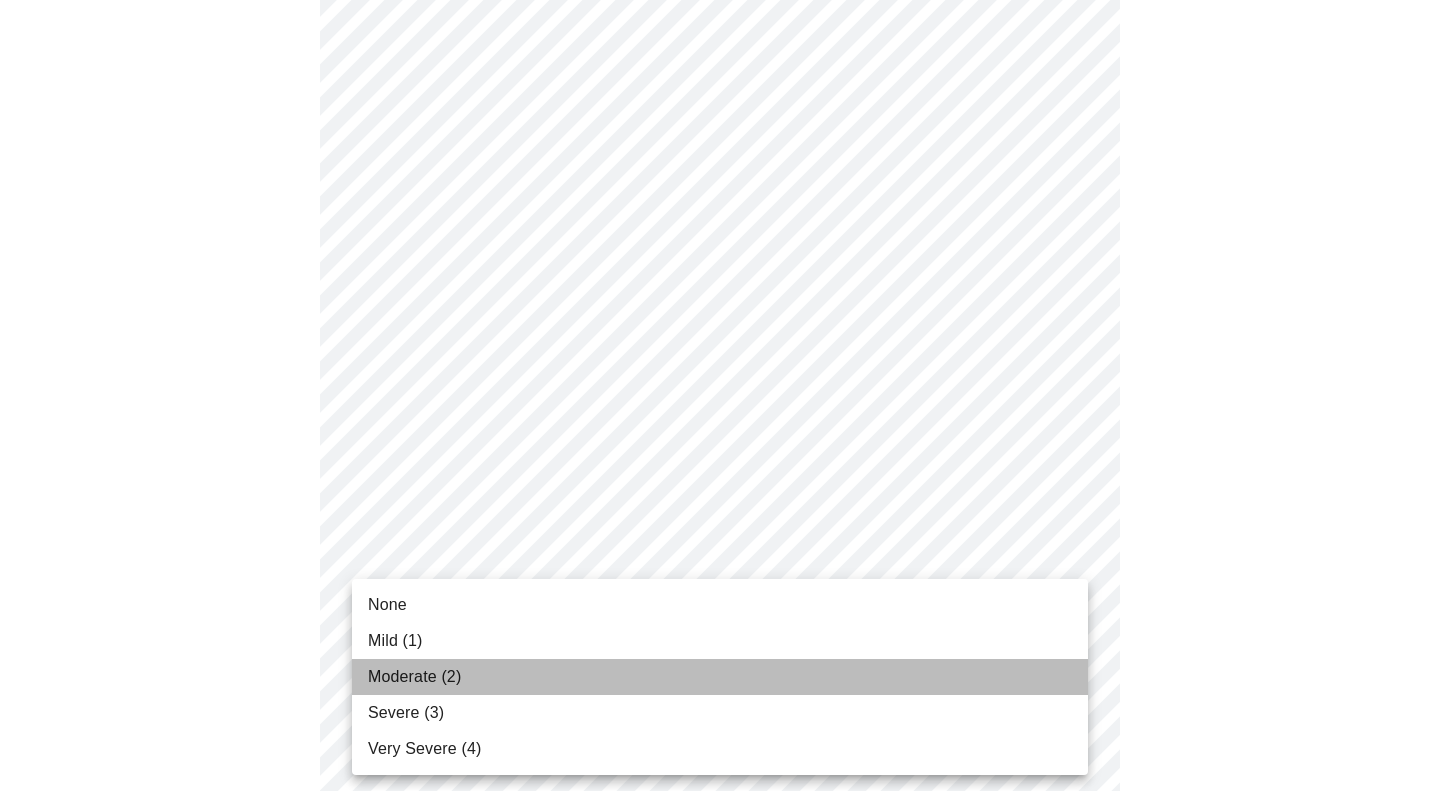 click on "Moderate (2)" at bounding box center [720, 677] 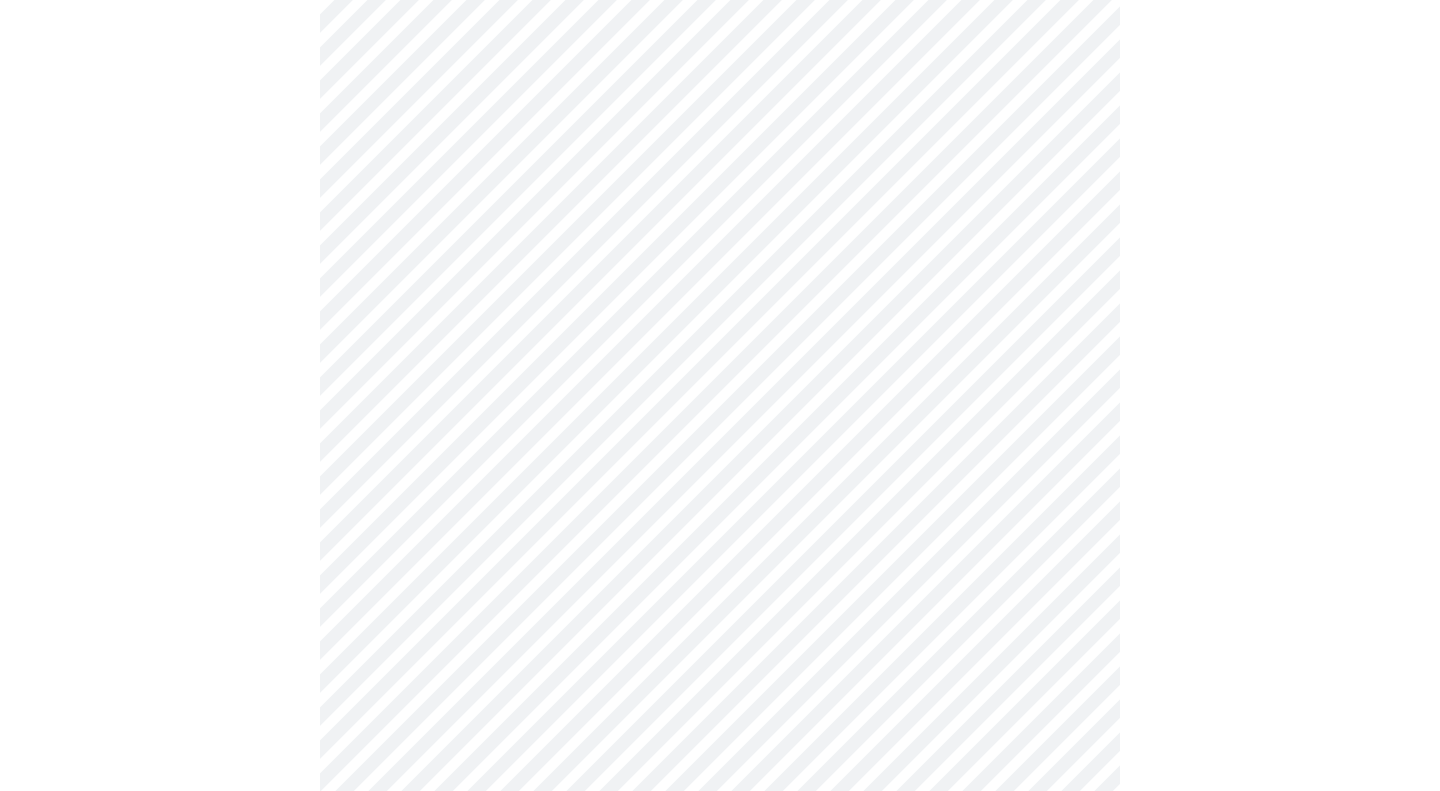 scroll, scrollTop: 628, scrollLeft: 0, axis: vertical 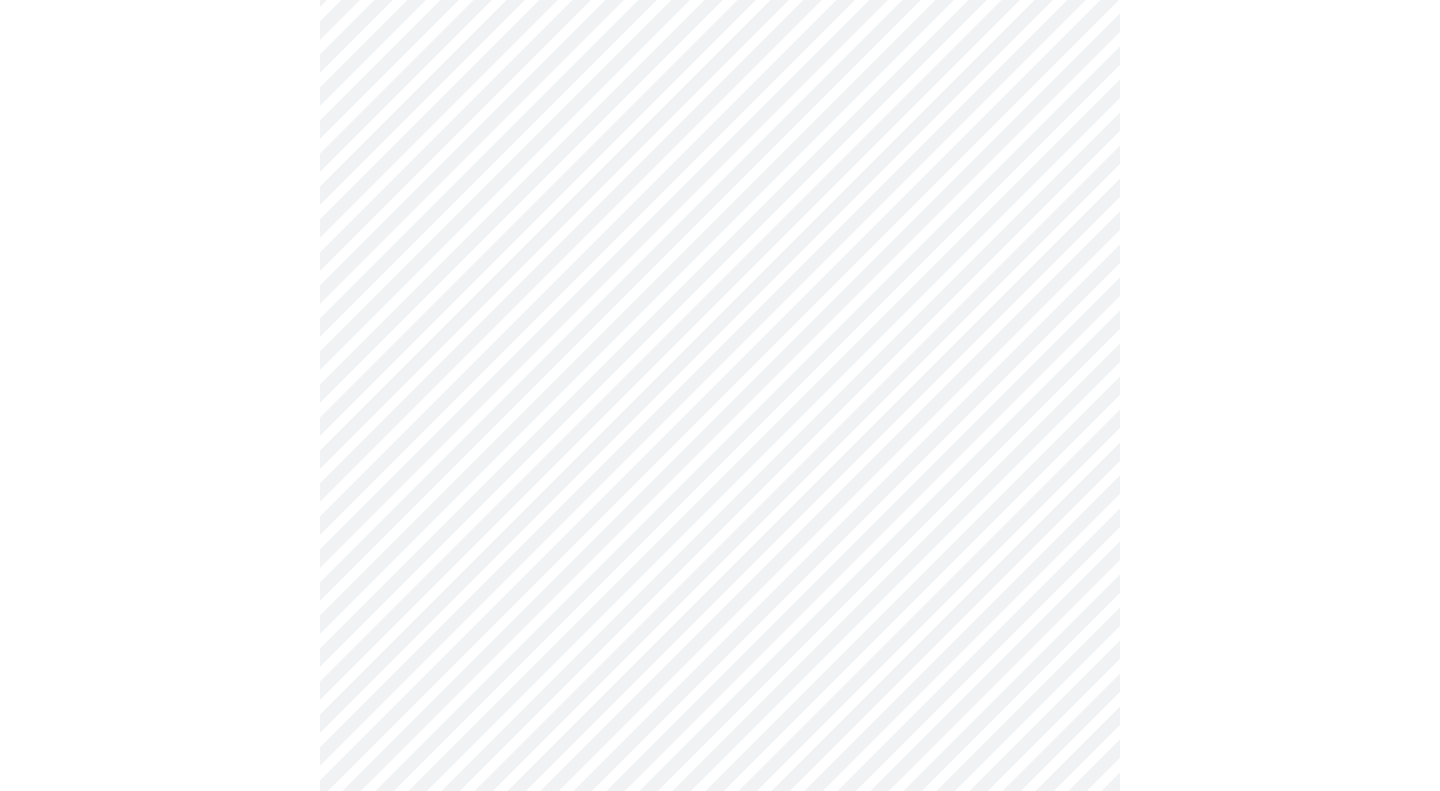 click on "MyMenopauseRx Appointments Messaging Labs Uploads Medications Community Refer a Friend Hi [PERSON_NAME]   Intake Questions for [DATE] 6:20pm-6:40pm 3  /  13 Settings Billing Invoices Log out" at bounding box center (720, 640) 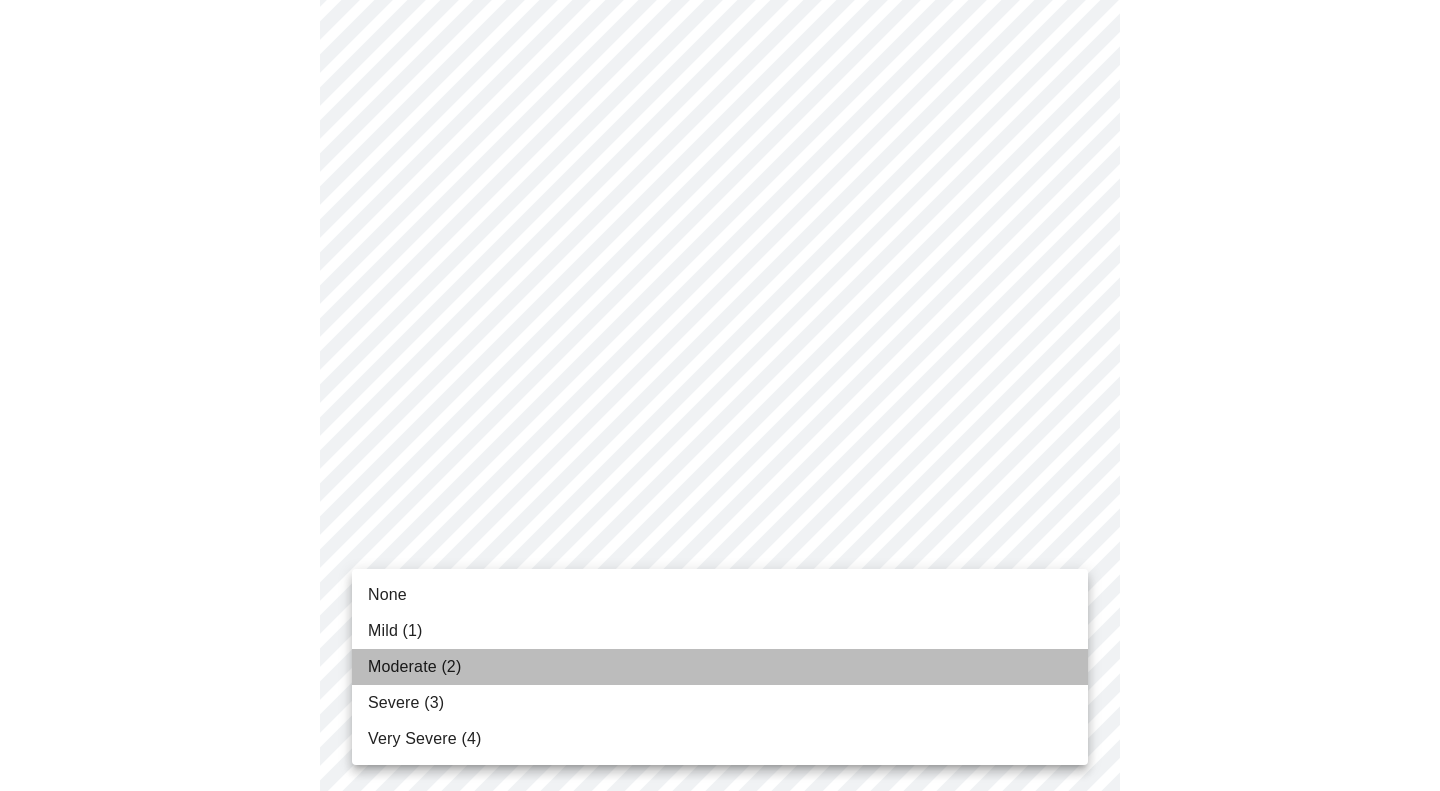 click on "Moderate (2)" at bounding box center (720, 667) 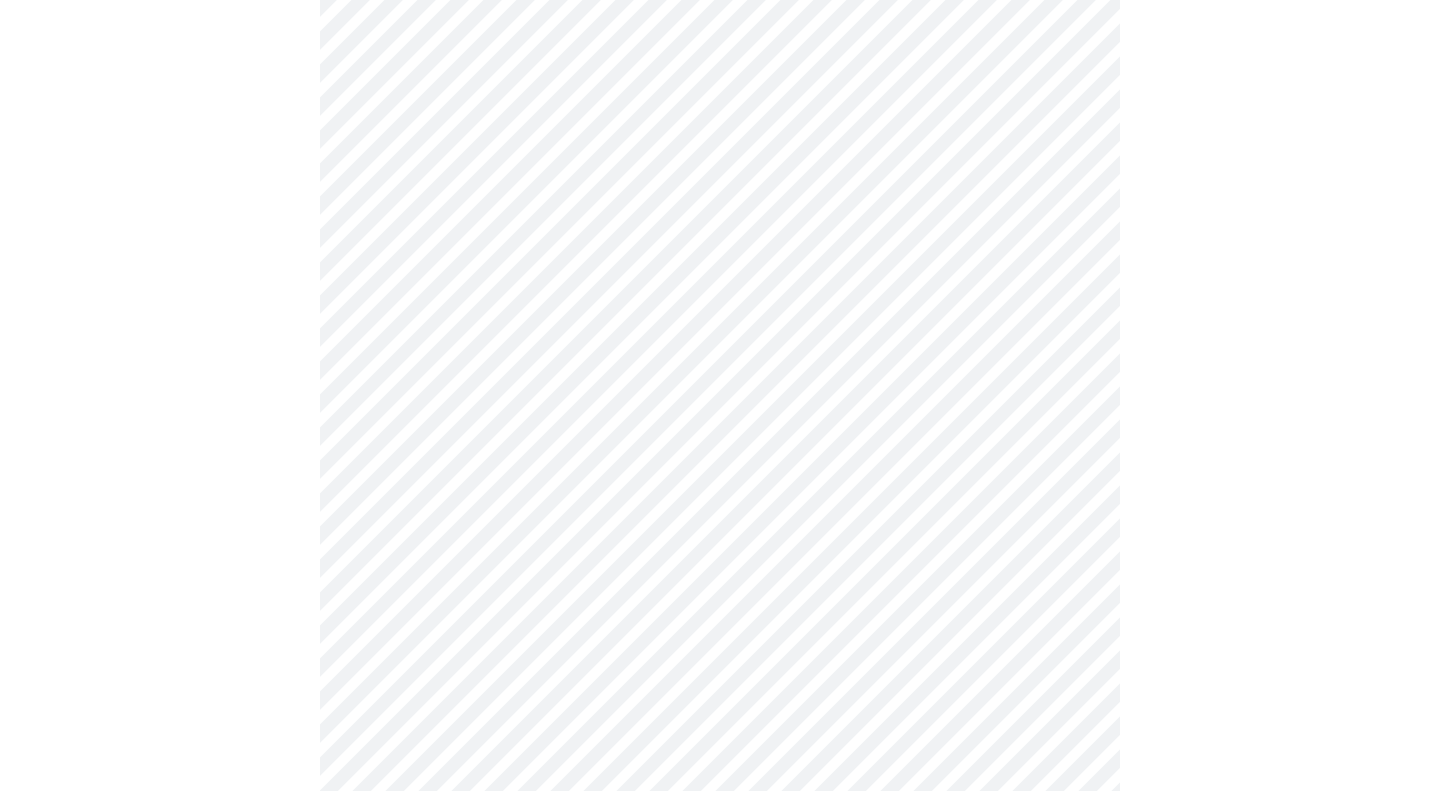 scroll, scrollTop: 720, scrollLeft: 0, axis: vertical 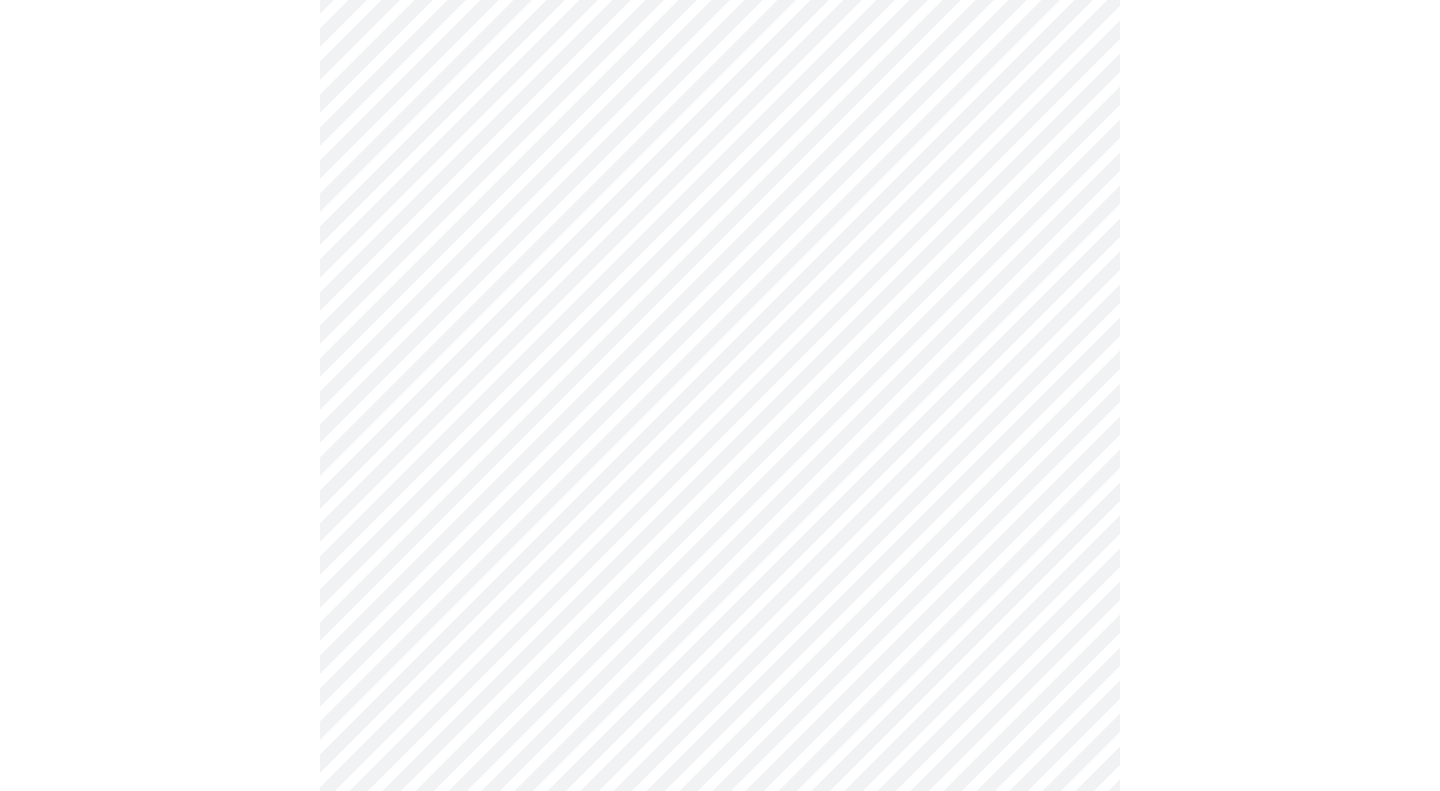 click on "MyMenopauseRx Appointments Messaging Labs Uploads Medications Community Refer a Friend Hi [PERSON_NAME]   Intake Questions for [DATE] 6:20pm-6:40pm 3  /  13 Settings Billing Invoices Log out" at bounding box center [720, 534] 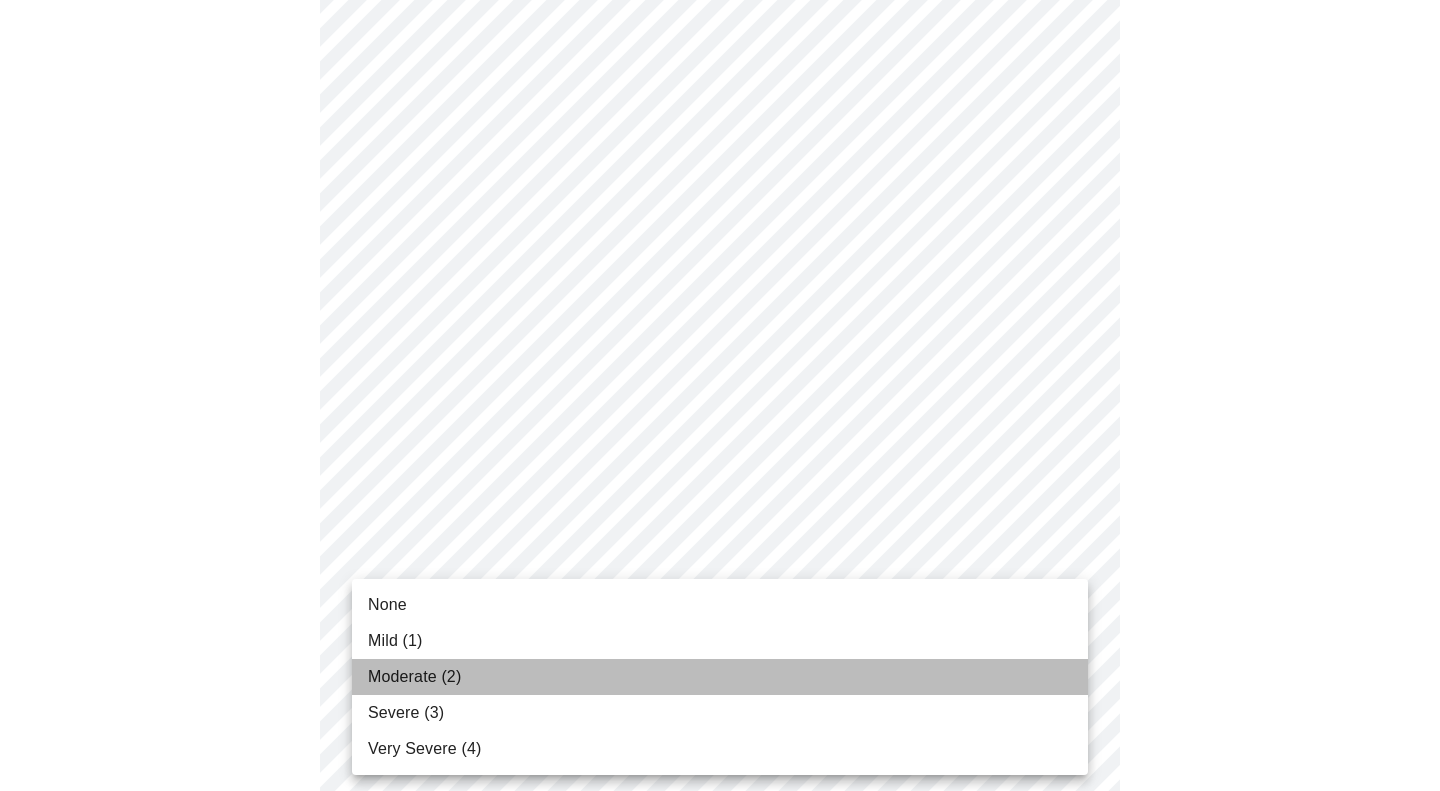 click on "Moderate (2)" at bounding box center (720, 677) 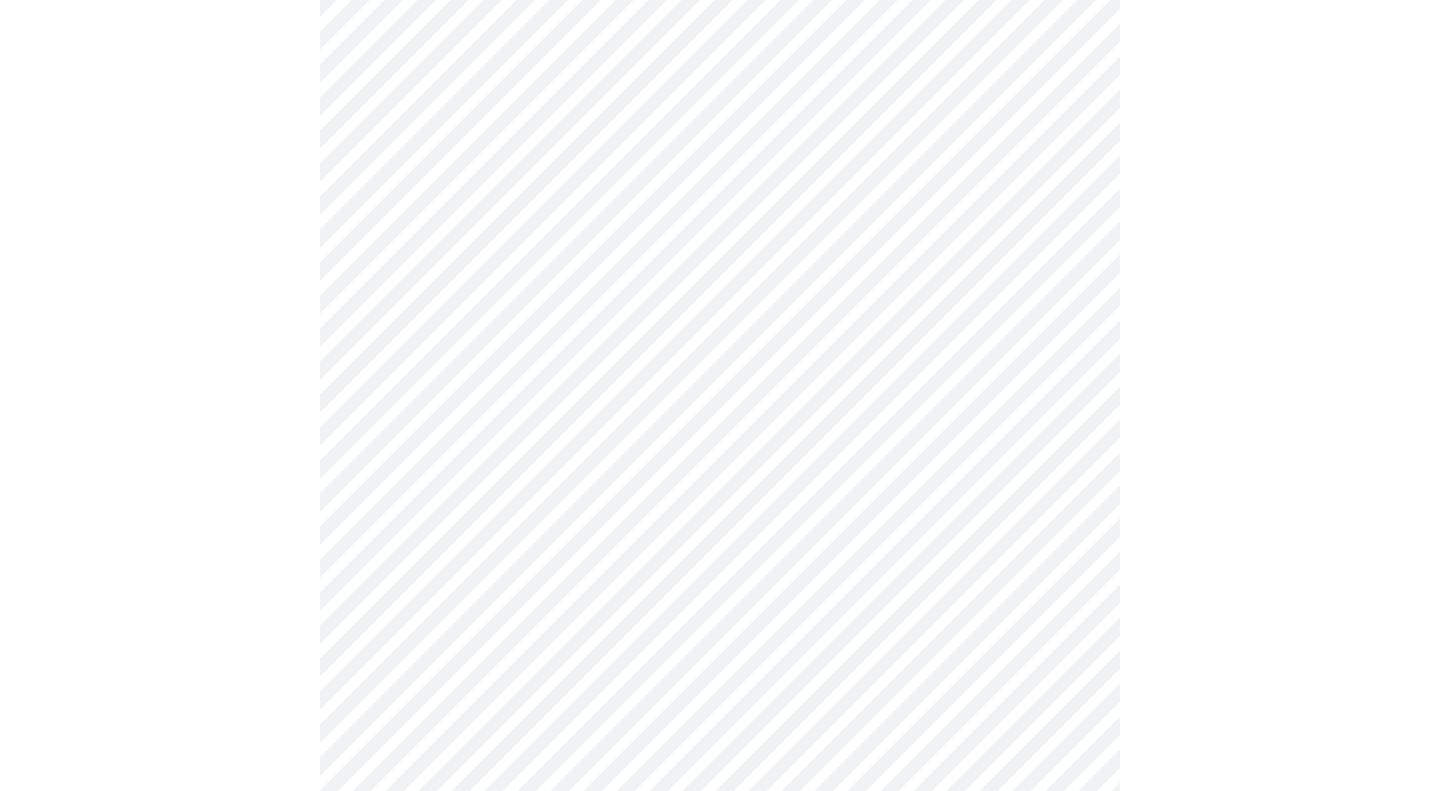 scroll, scrollTop: 911, scrollLeft: 0, axis: vertical 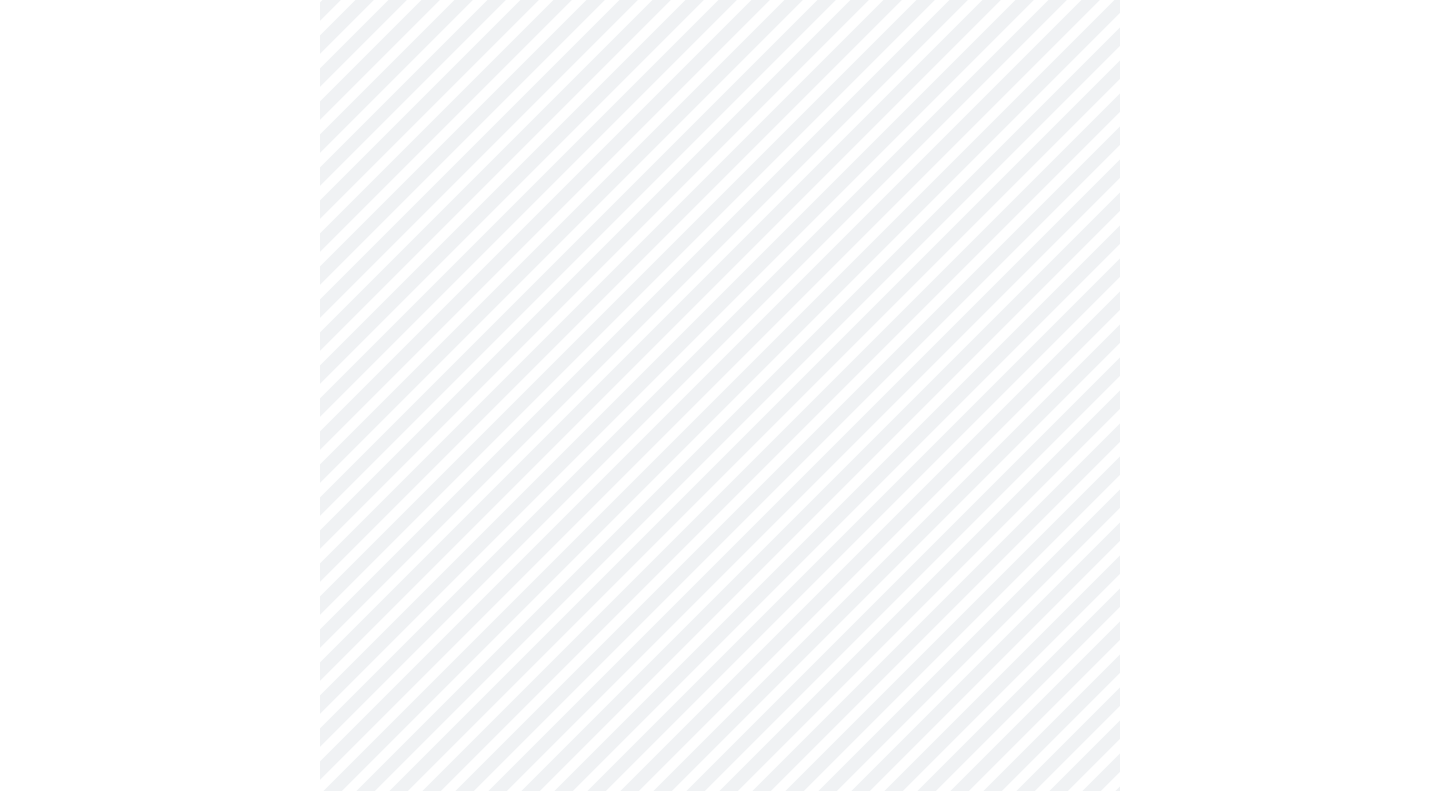 click on "MyMenopauseRx Appointments Messaging Labs Uploads Medications Community Refer a Friend Hi [PERSON_NAME]   Intake Questions for [DATE] 6:20pm-6:40pm 3  /  13 Settings Billing Invoices Log out" at bounding box center (720, 329) 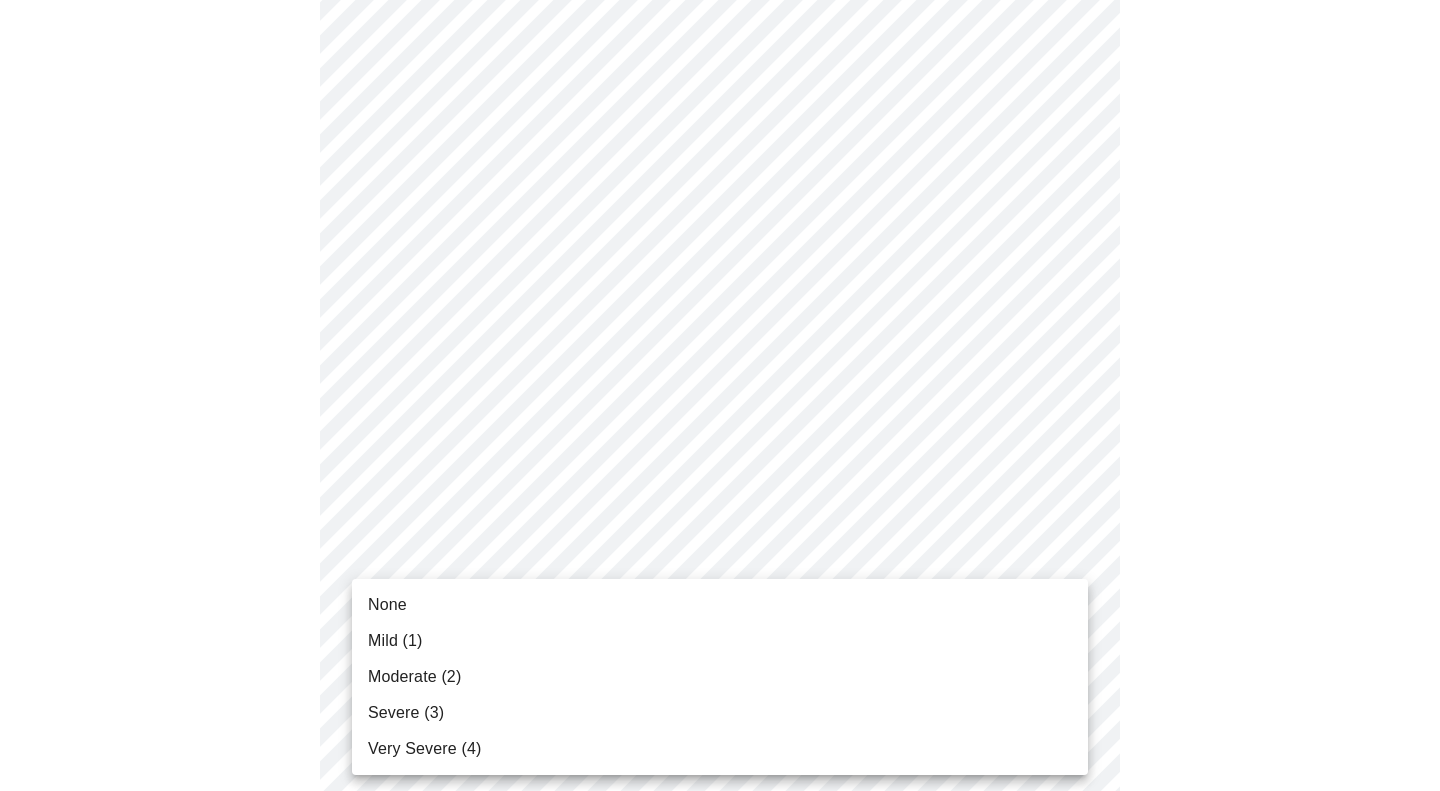 click on "None" at bounding box center (720, 605) 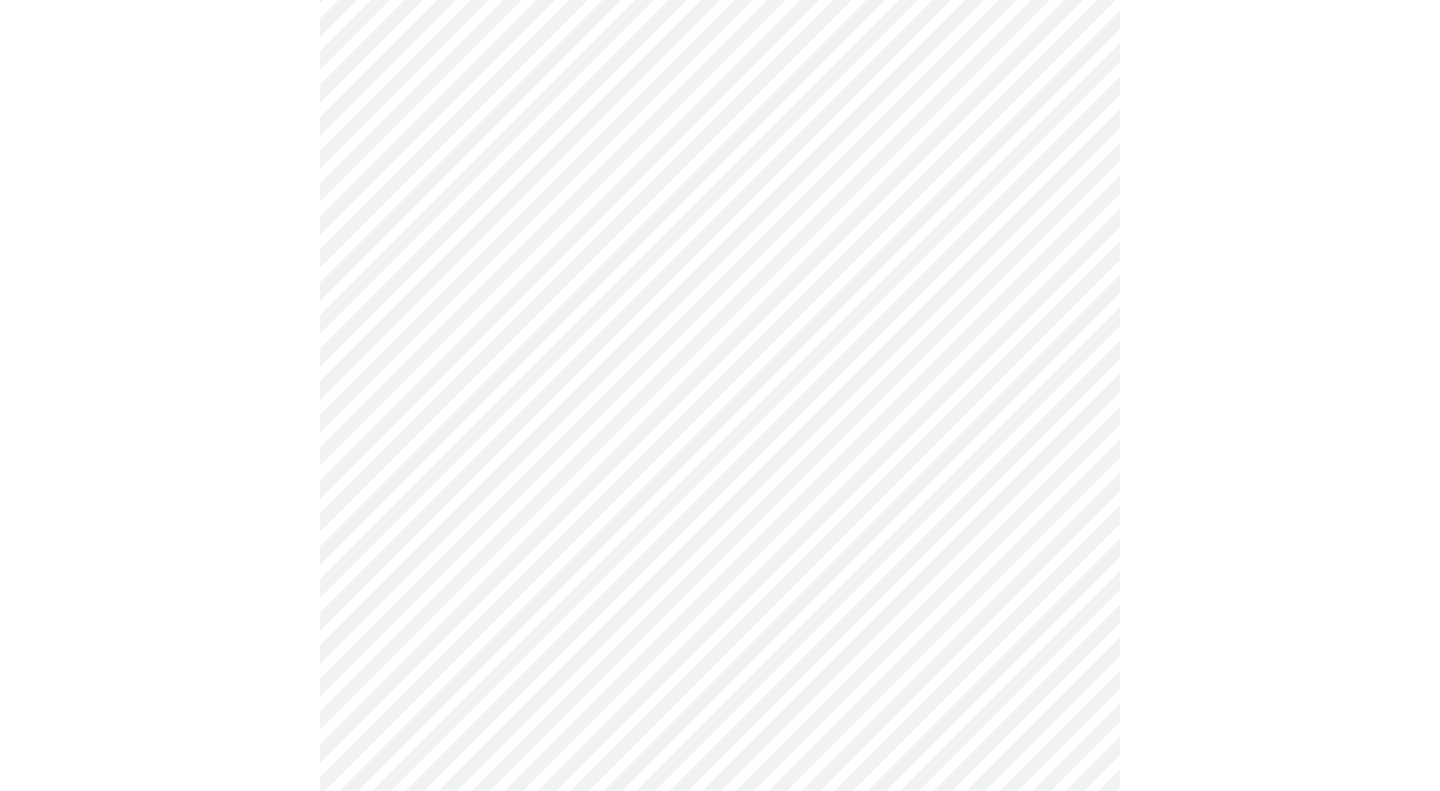 scroll, scrollTop: 1029, scrollLeft: 0, axis: vertical 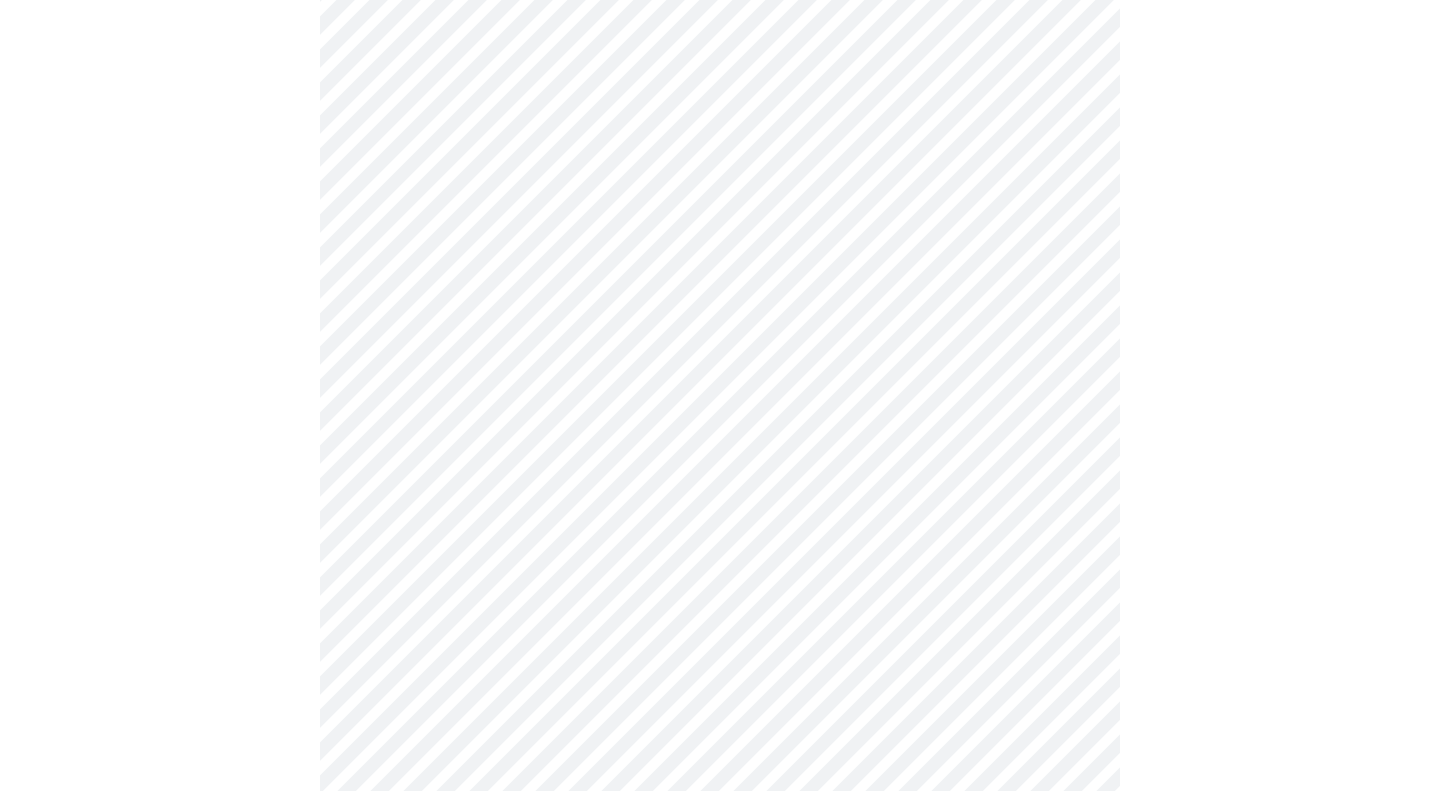 click on "MyMenopauseRx Appointments Messaging Labs Uploads Medications Community Refer a Friend Hi [PERSON_NAME]   Intake Questions for [DATE] 6:20pm-6:40pm 3  /  13 Settings Billing Invoices Log out" at bounding box center [720, 197] 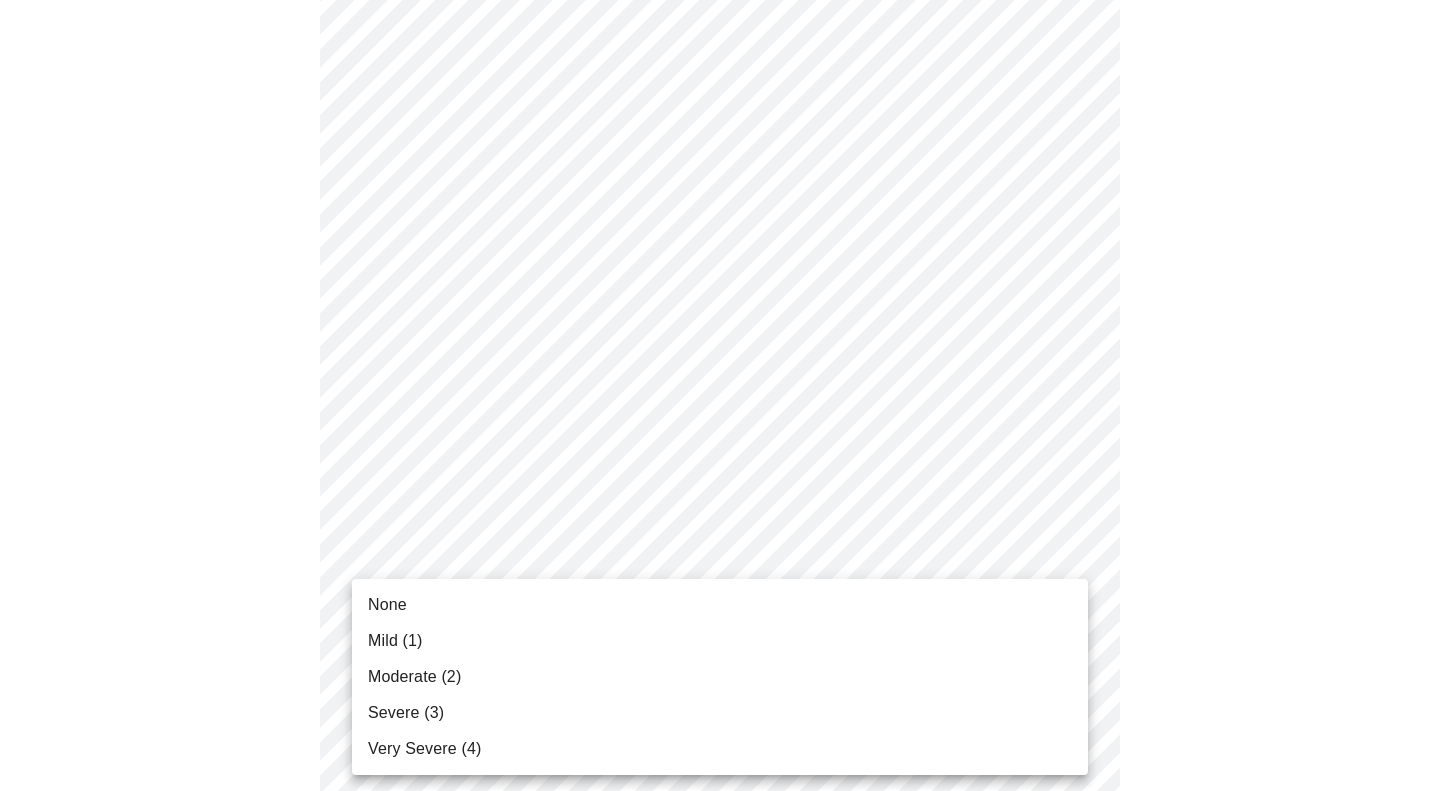 click on "None" at bounding box center (720, 605) 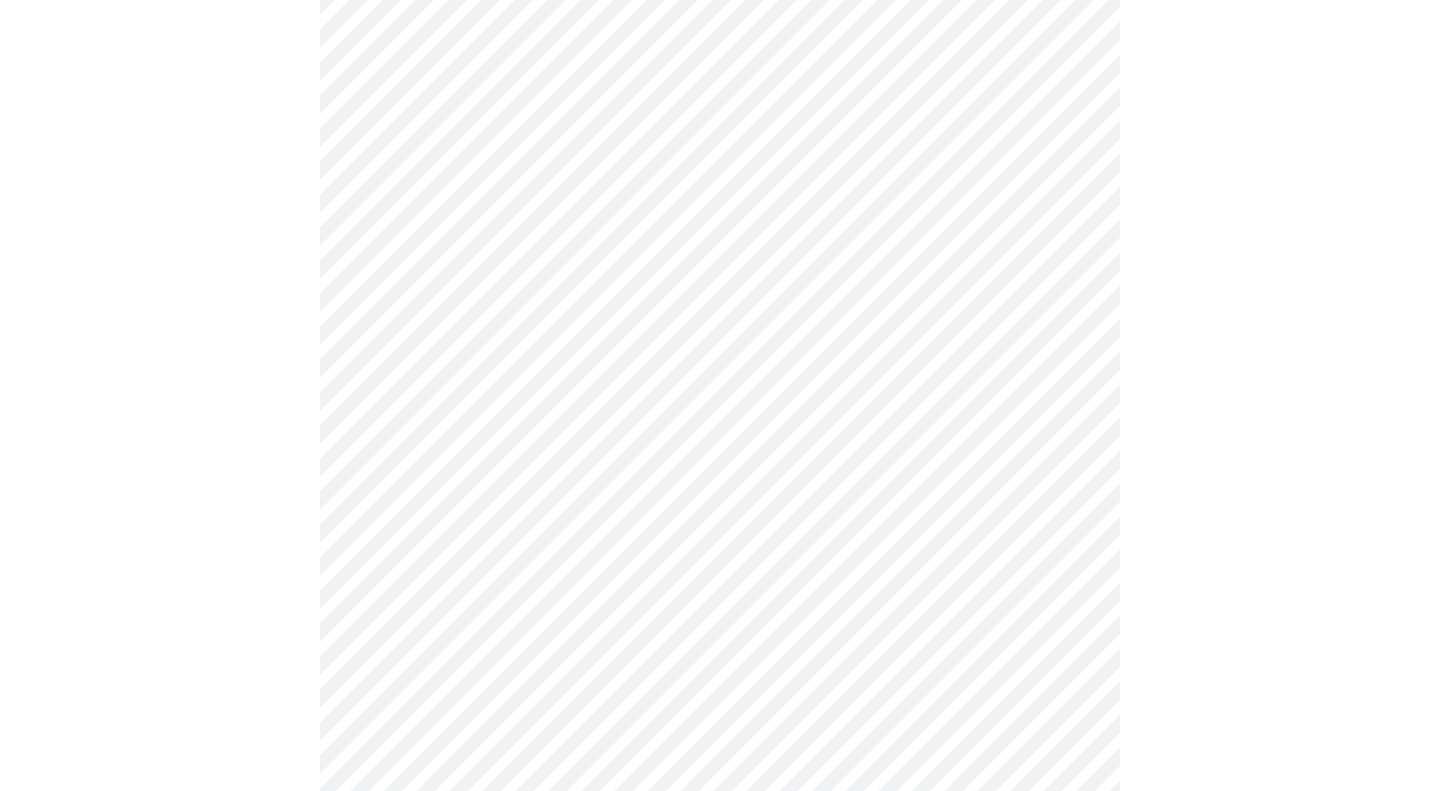 scroll, scrollTop: 1193, scrollLeft: 0, axis: vertical 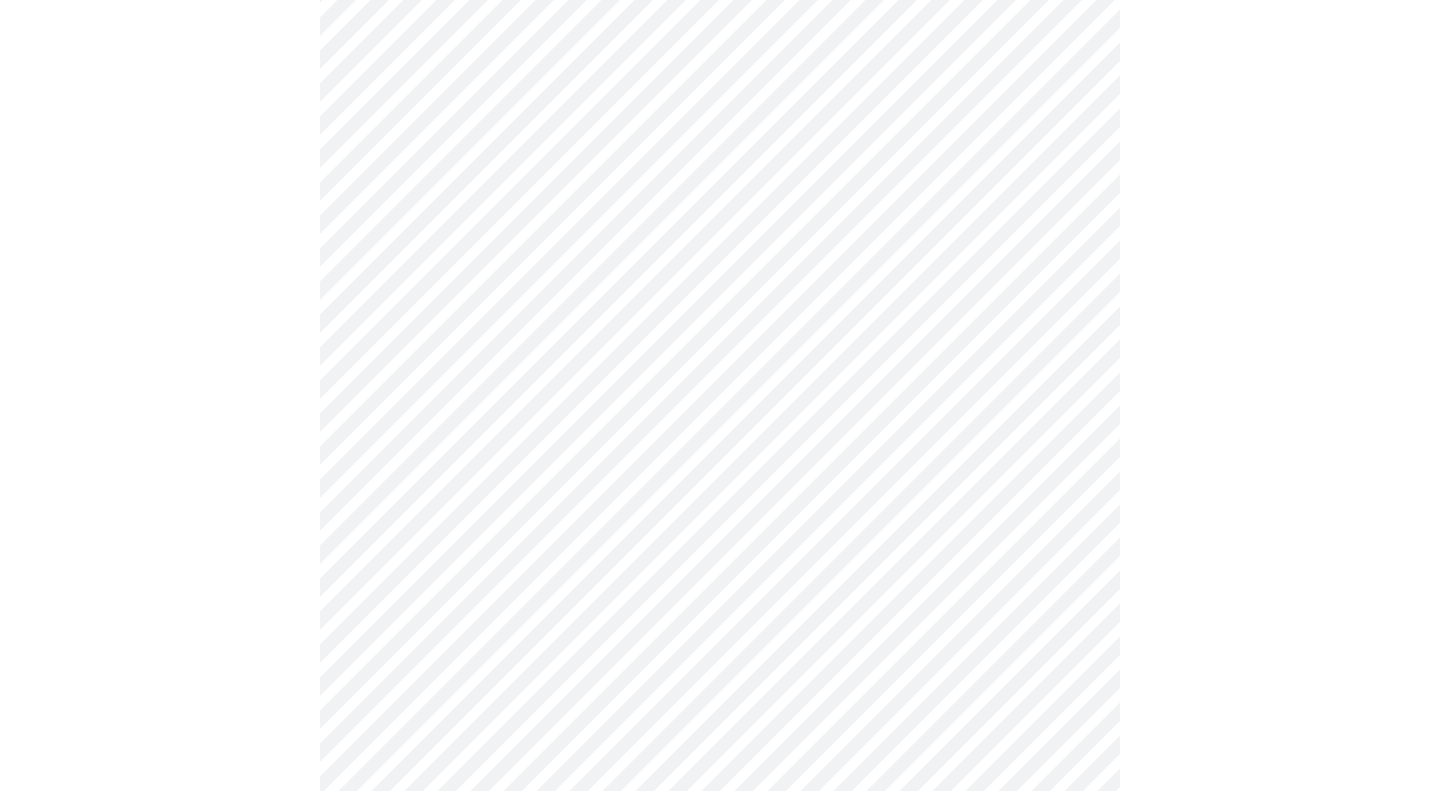 click on "MyMenopauseRx Appointments Messaging Labs Uploads Medications Community Refer a Friend Hi [PERSON_NAME]   Intake Questions for [DATE] 6:20pm-6:40pm 3  /  13 Settings Billing Invoices Log out" at bounding box center [720, 19] 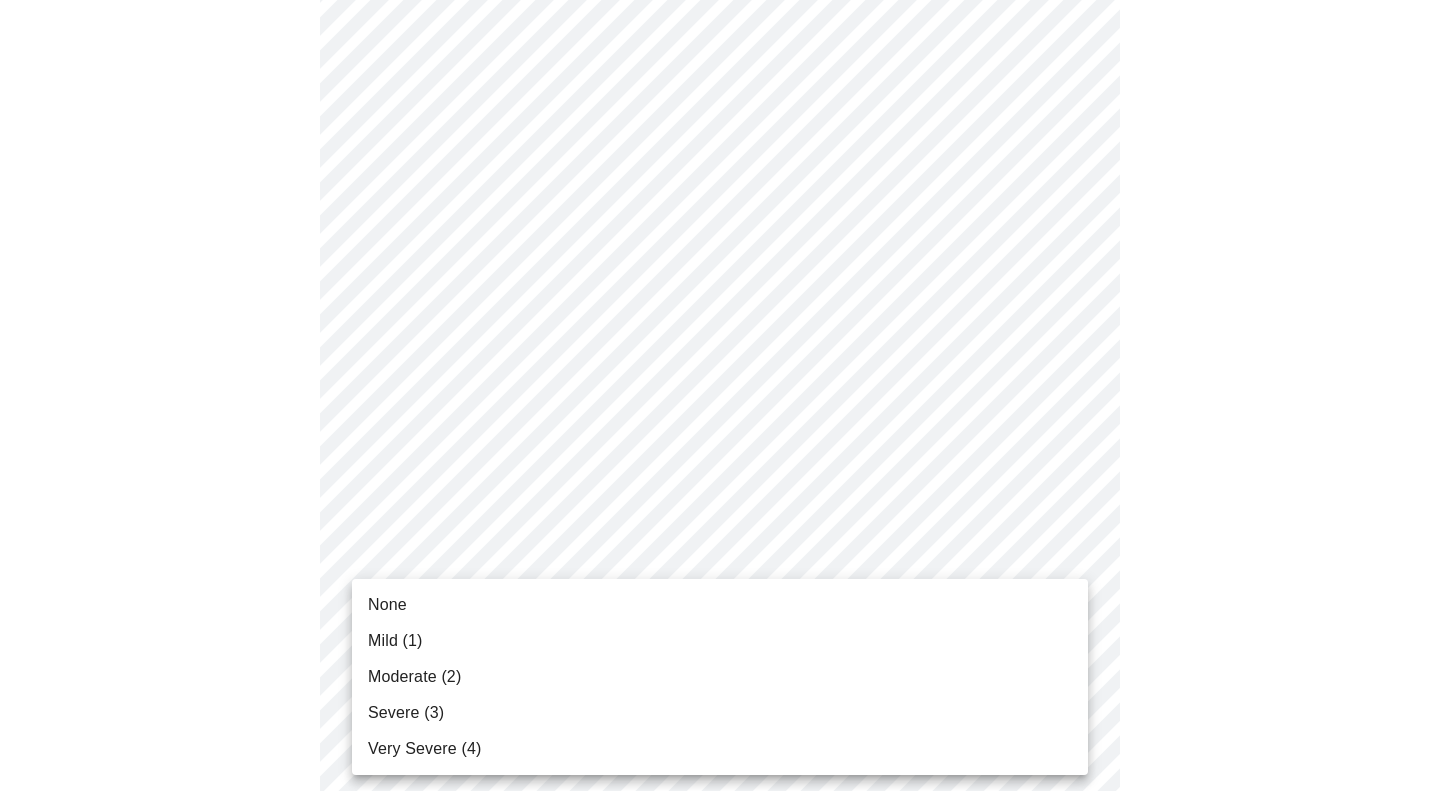 click on "None" at bounding box center [720, 605] 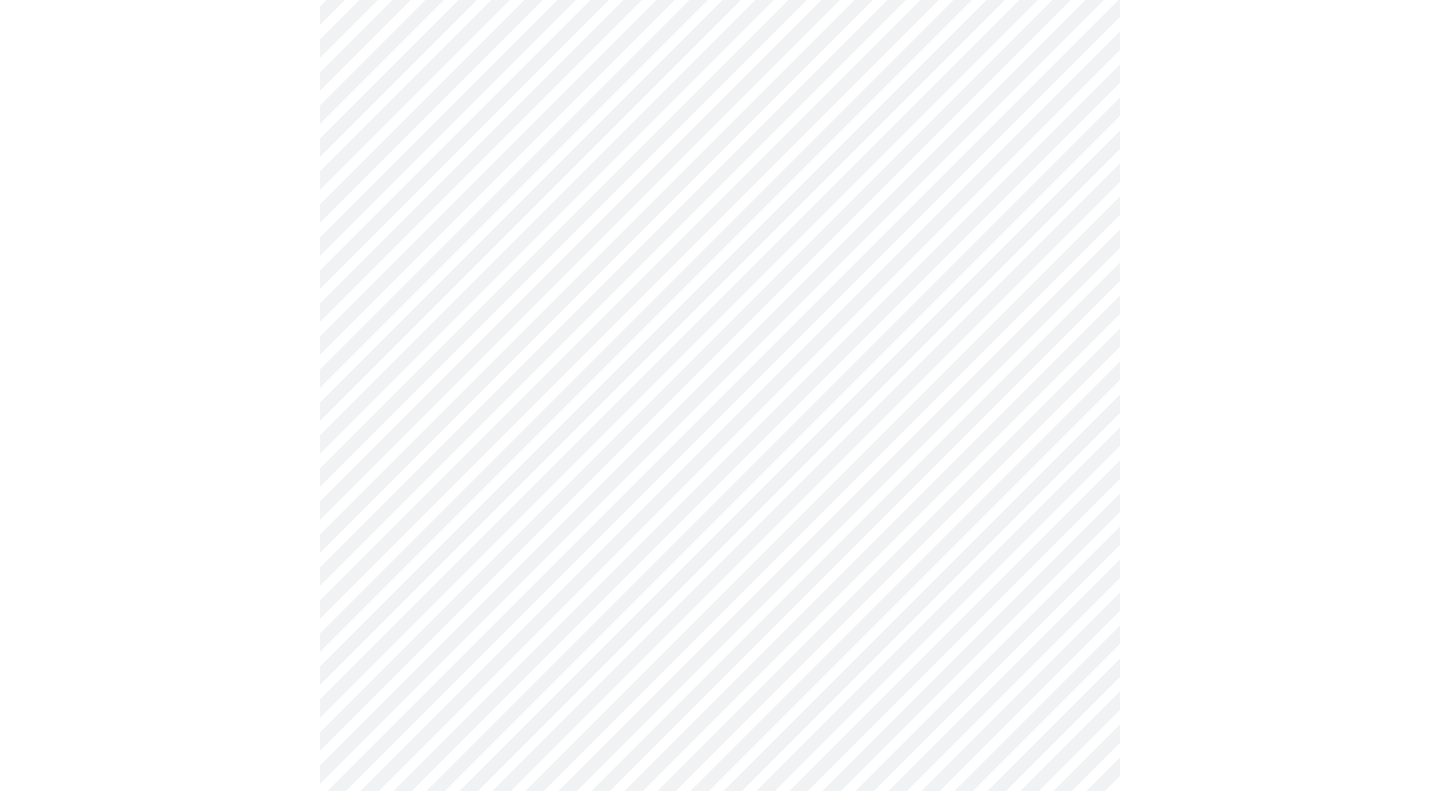 scroll, scrollTop: 1403, scrollLeft: 0, axis: vertical 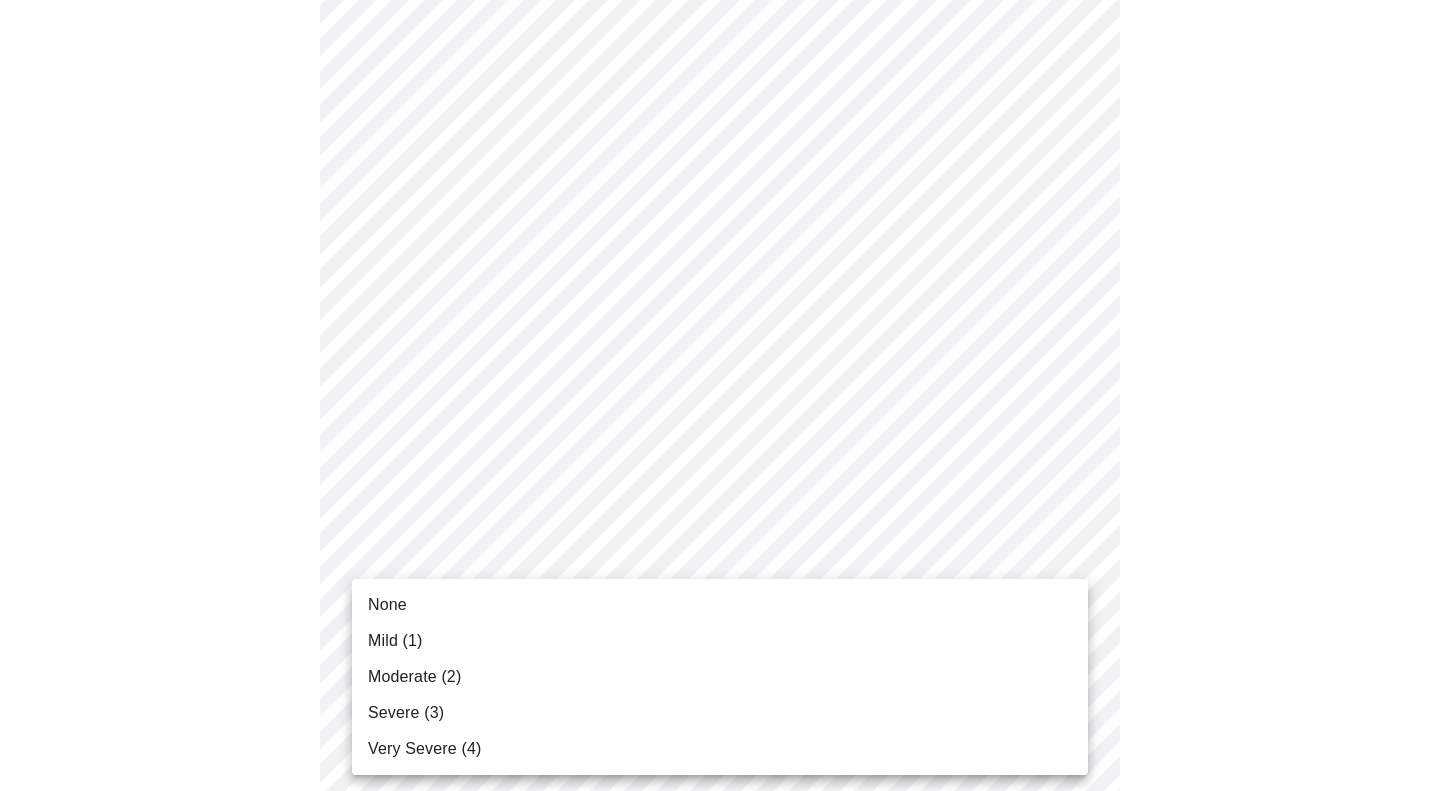 click on "MyMenopauseRx Appointments Messaging Labs Uploads Medications Community Refer a Friend Hi [PERSON_NAME]   Intake Questions for [DATE] 6:20pm-6:40pm 3  /  13 Settings Billing Invoices Log out None Mild (1) Moderate (2) Severe (3) Very Severe (4)" at bounding box center (720, -205) 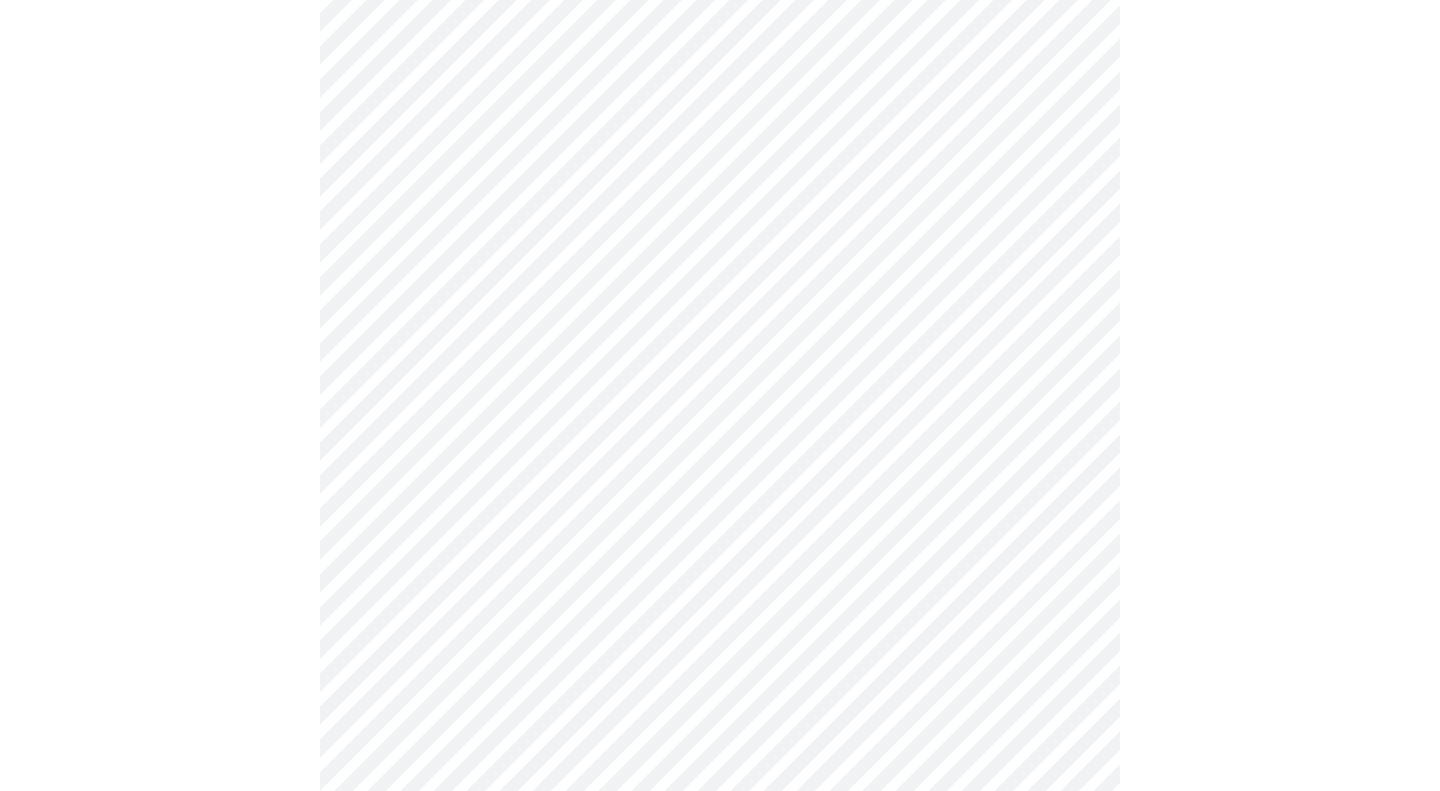scroll, scrollTop: 578, scrollLeft: 0, axis: vertical 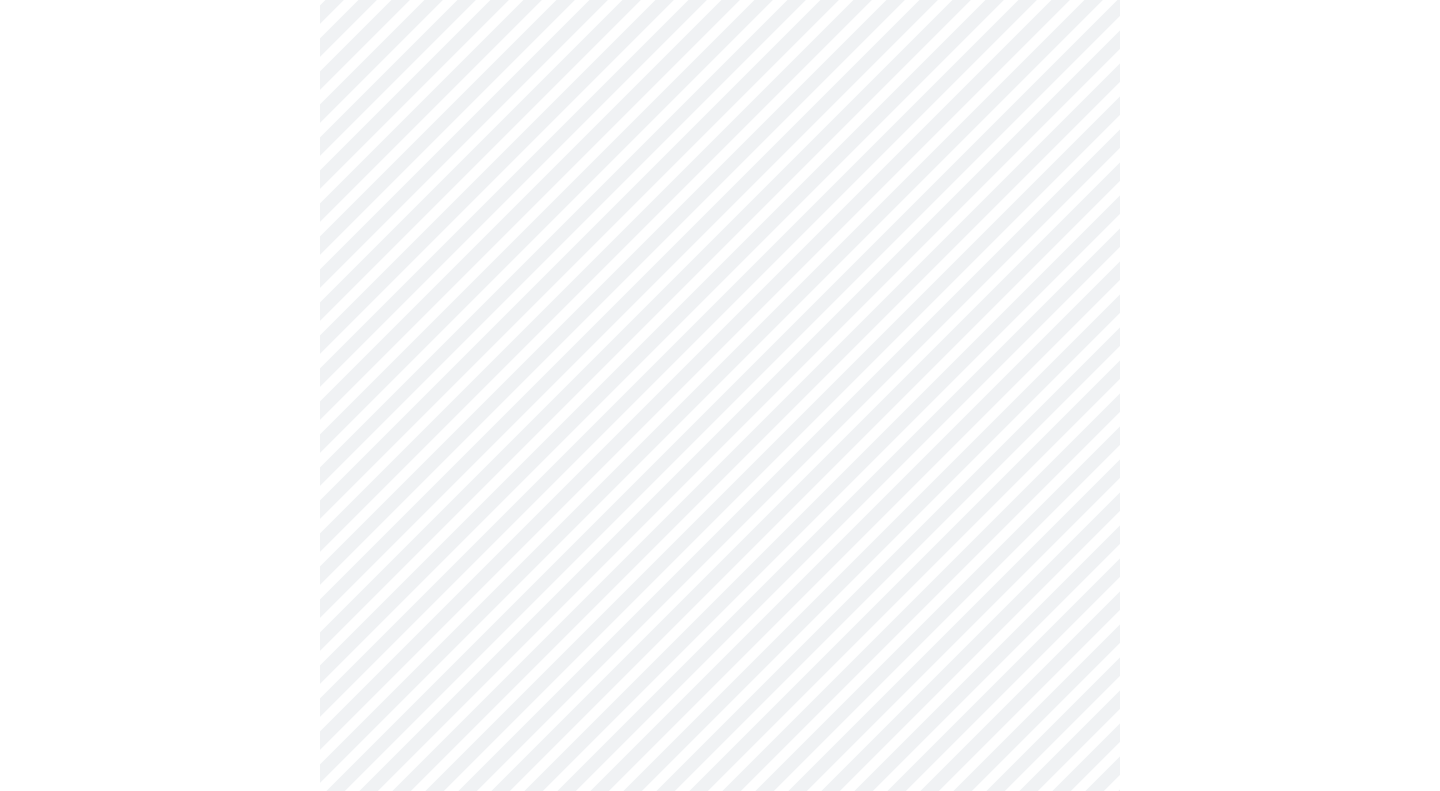 click on "MyMenopauseRx Appointments Messaging Labs Uploads Medications Community Refer a Friend Hi [PERSON_NAME]   Intake Questions for [DATE] 6:20pm-6:40pm 4  /  13 Settings Billing Invoices Log out" at bounding box center (720, 376) 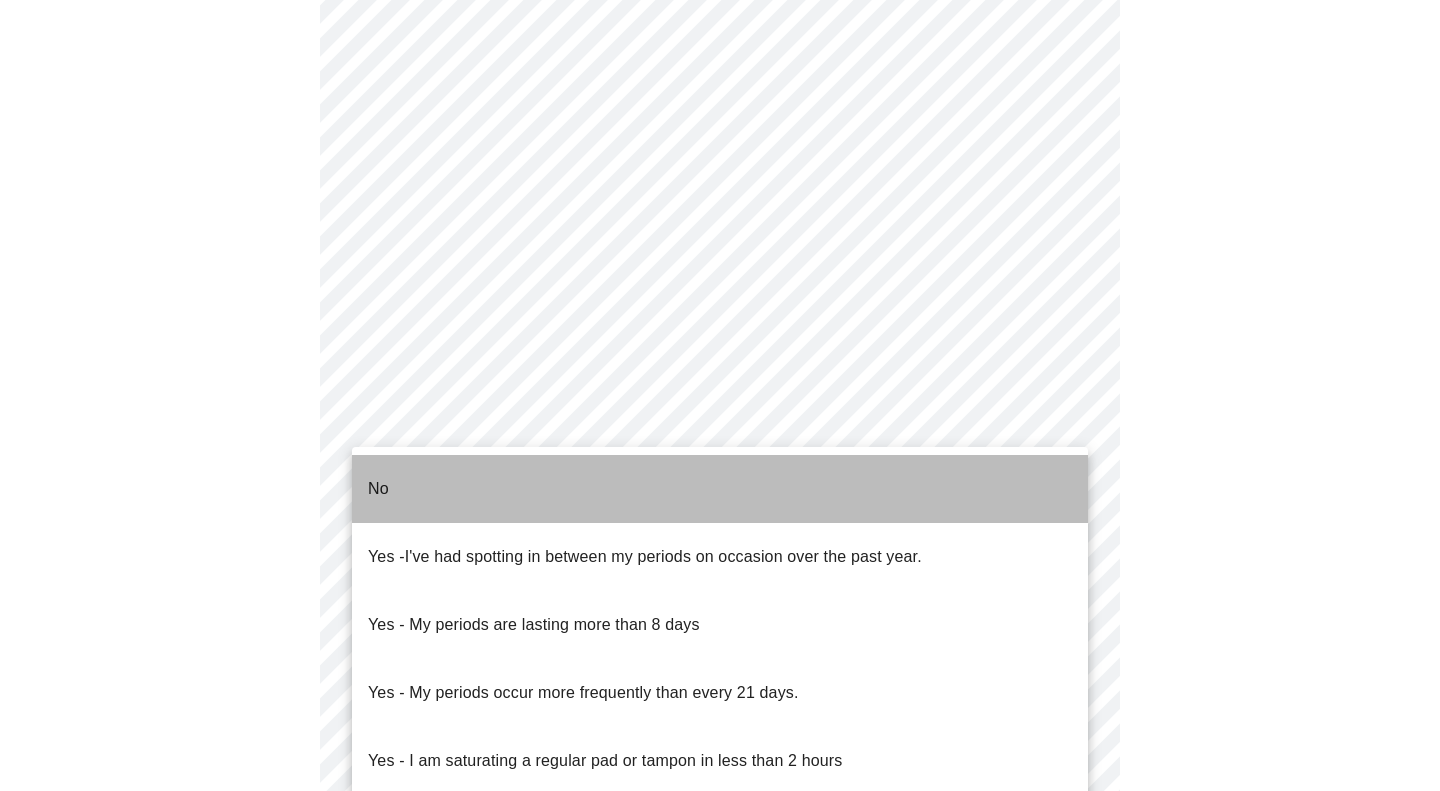 click on "No" at bounding box center (720, 489) 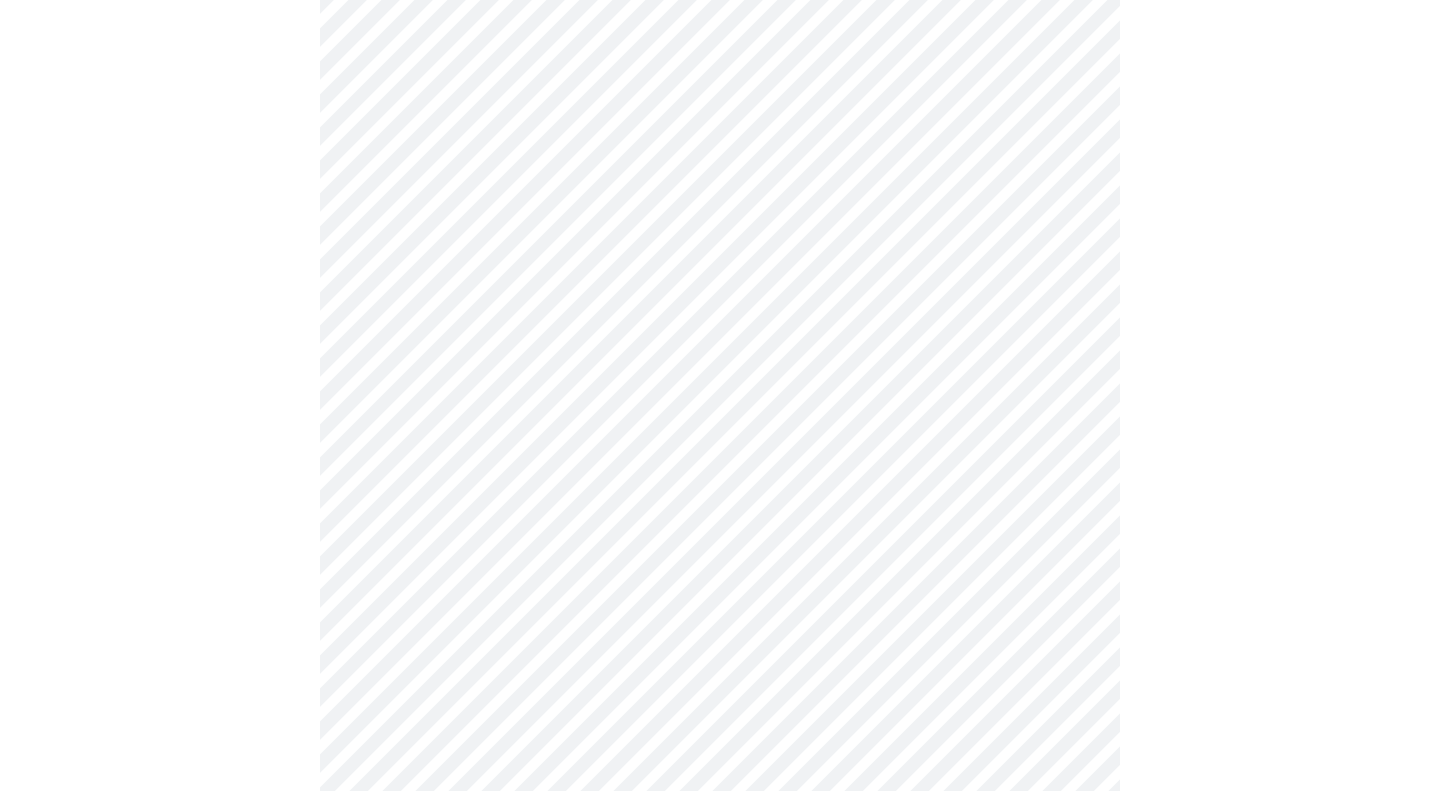 scroll, scrollTop: 668, scrollLeft: 0, axis: vertical 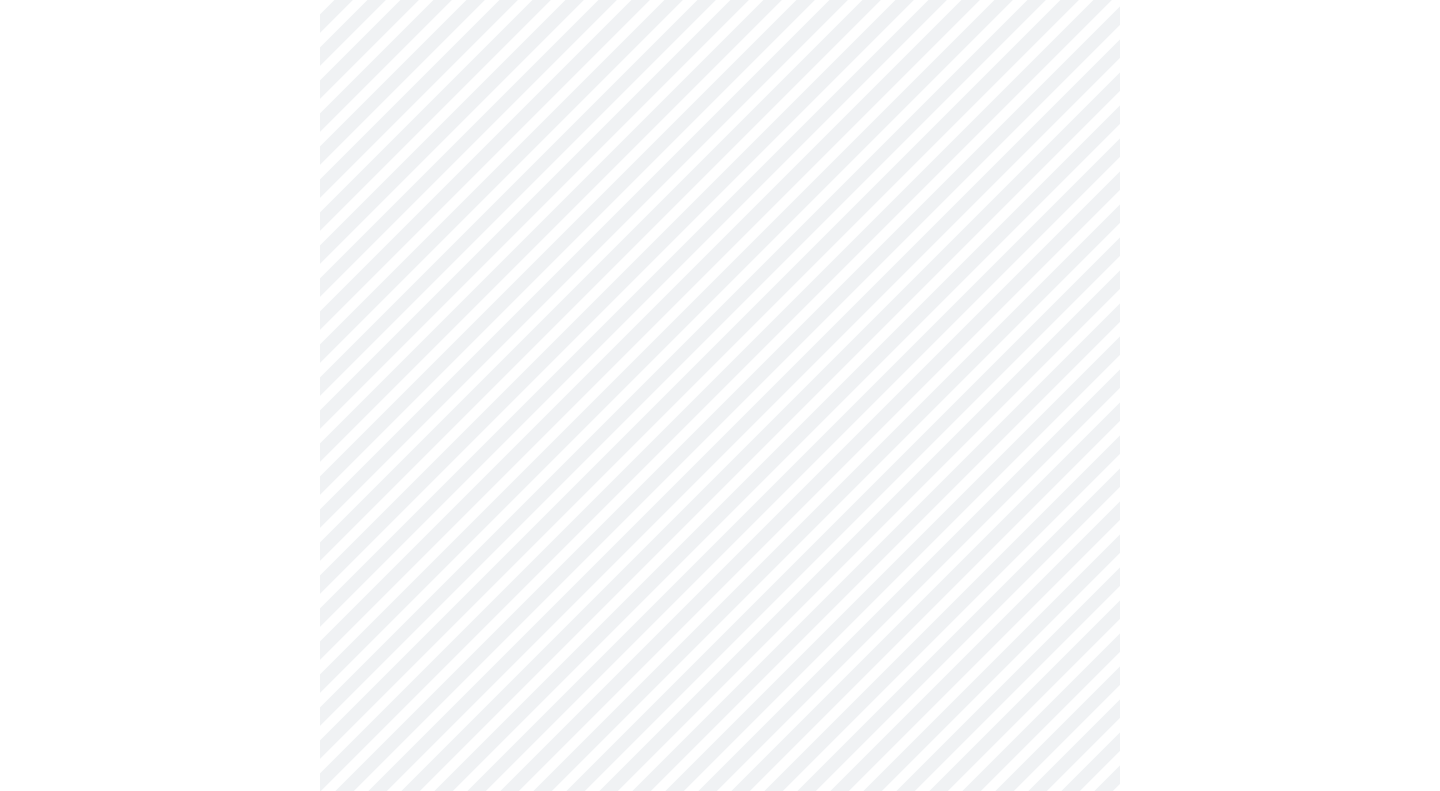 click on "MyMenopauseRx Appointments Messaging Labs Uploads Medications Community Refer a Friend Hi [PERSON_NAME]   Intake Questions for [DATE] 6:20pm-6:40pm 4  /  13 Settings Billing Invoices Log out" at bounding box center [720, 280] 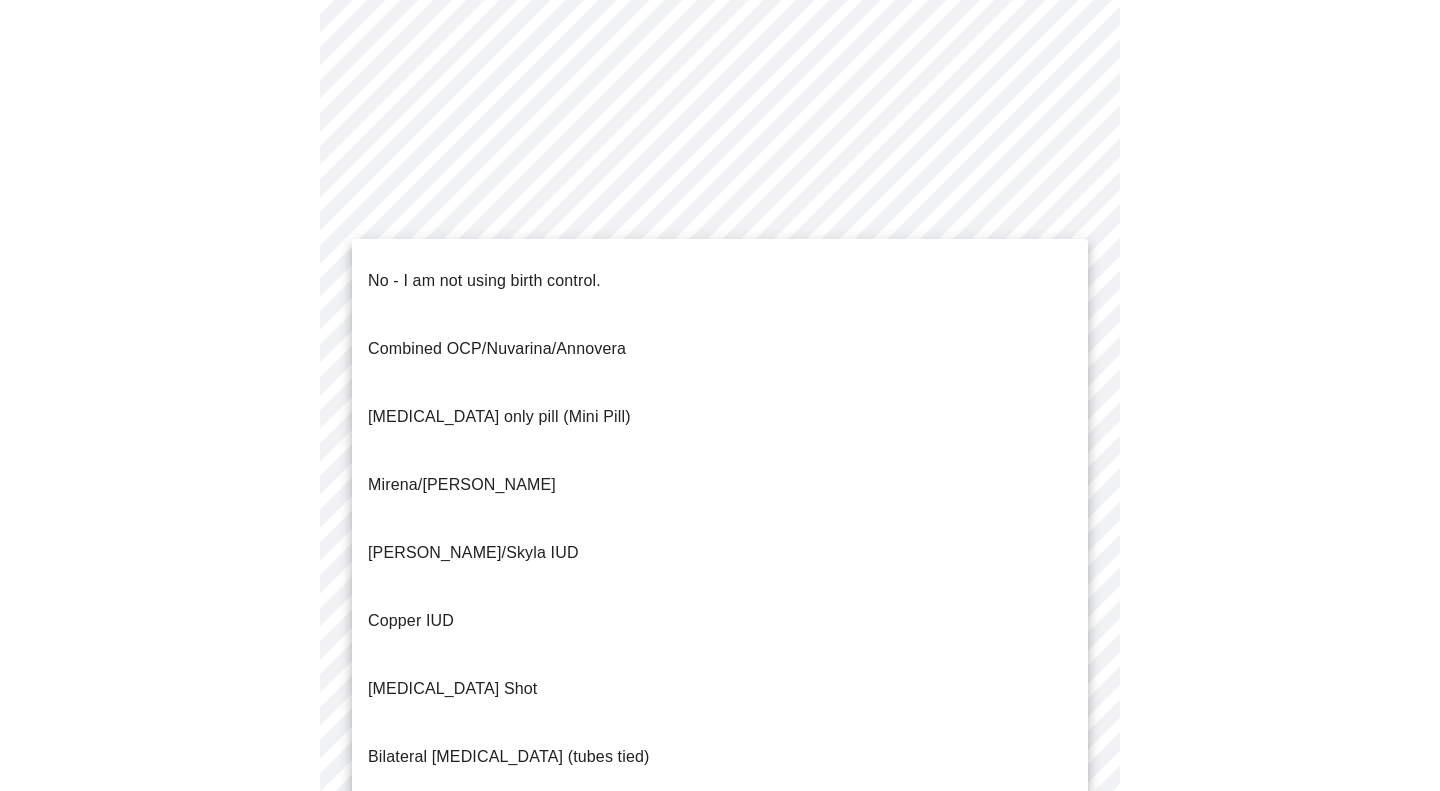 click on "No - I am not using birth control." at bounding box center [720, 281] 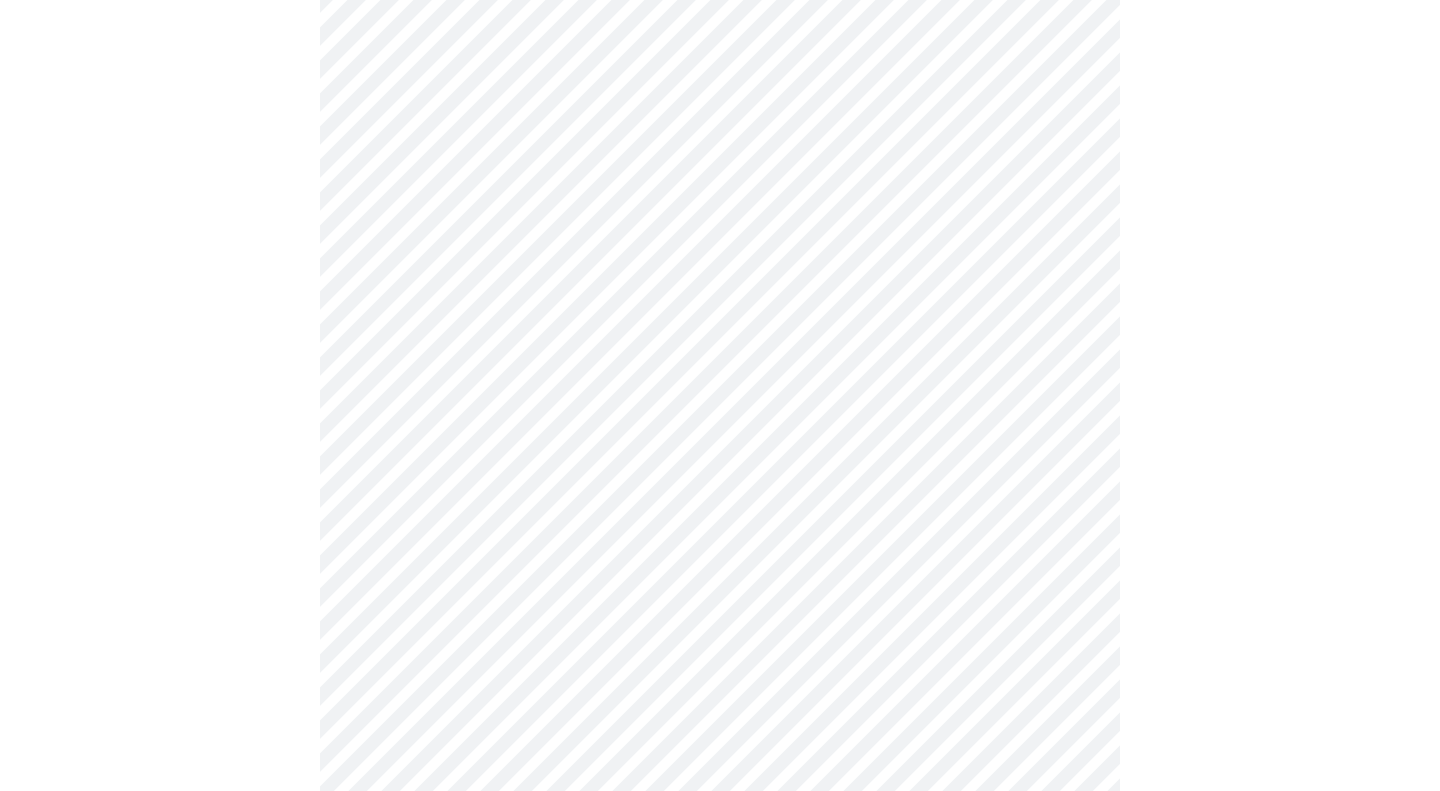scroll, scrollTop: 1016, scrollLeft: 0, axis: vertical 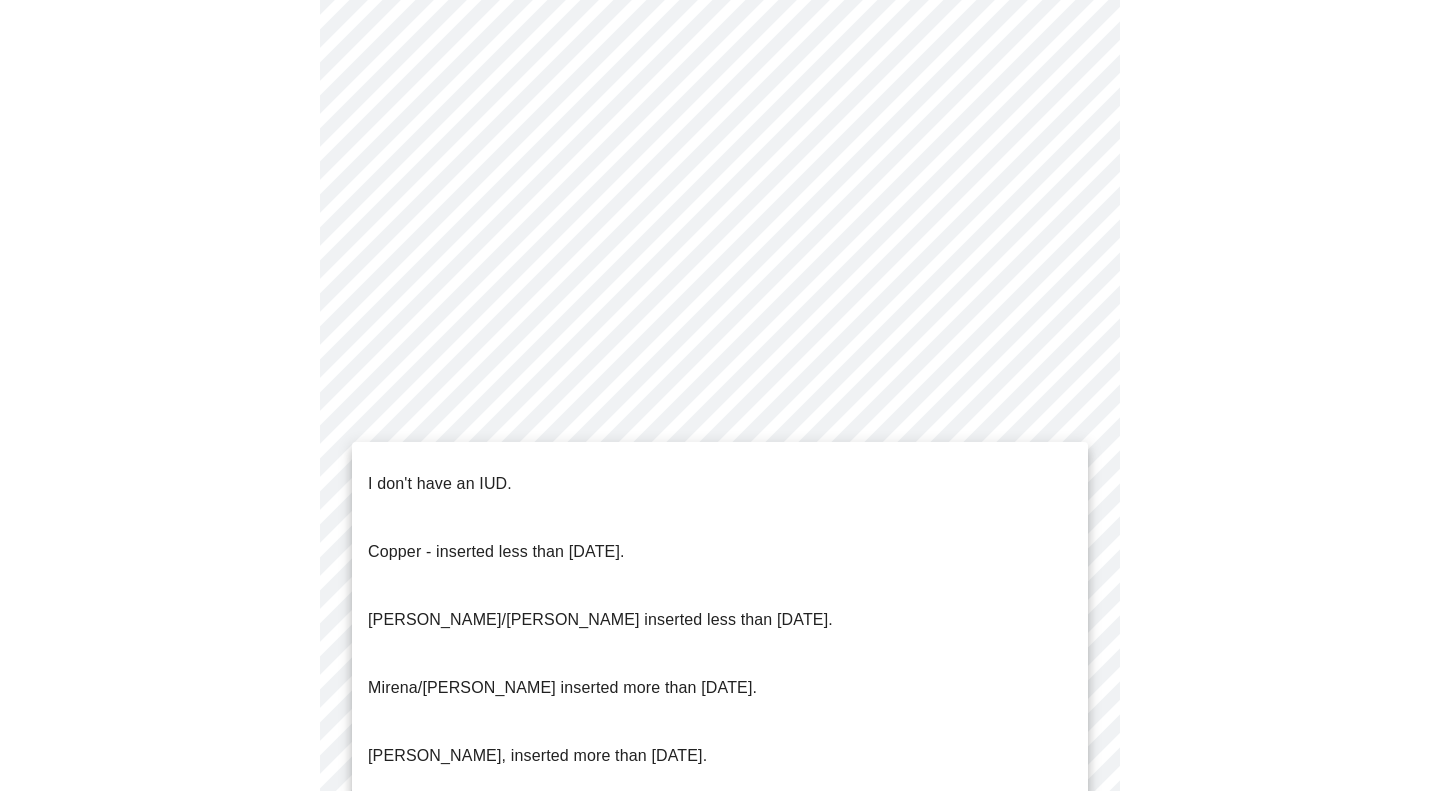 click on "MyMenopauseRx Appointments Messaging Labs Uploads Medications Community Refer a Friend Hi [PERSON_NAME]   Intake Questions for [DATE] 6:20pm-6:40pm 4  /  13 Settings Billing Invoices Log out I don't have an IUD.
Copper - inserted less than [DATE].
[PERSON_NAME]/[PERSON_NAME] inserted less than [DATE].
[PERSON_NAME]/[PERSON_NAME] inserted more than [DATE].
[PERSON_NAME], inserted more than [DATE]." at bounding box center (720, -74) 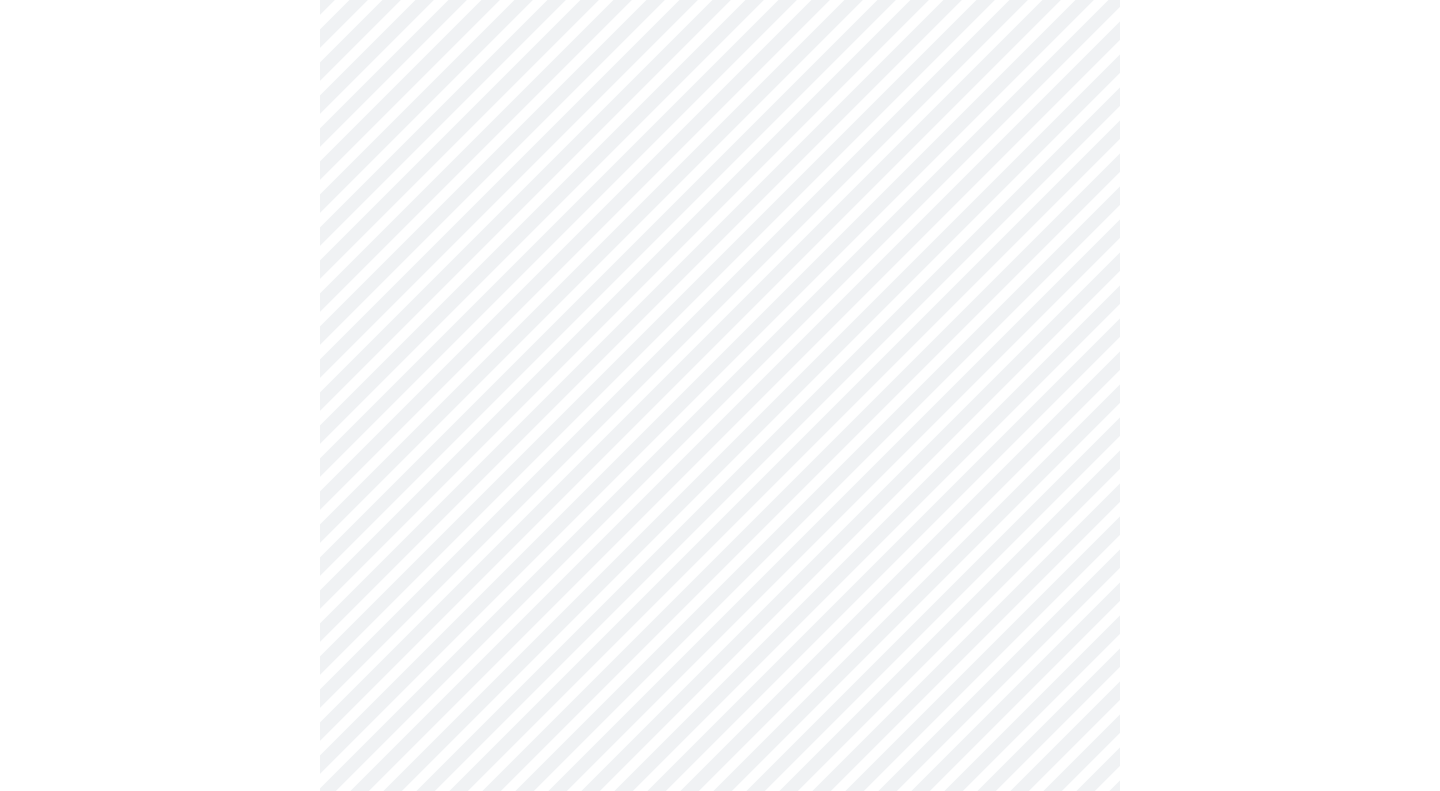 click on "MyMenopauseRx Appointments Messaging Labs Uploads Medications Community Refer a Friend Hi [PERSON_NAME]   Intake Questions for [DATE] 6:20pm-6:40pm 4  /  13 Settings Billing Invoices Log out" at bounding box center (720, -80) 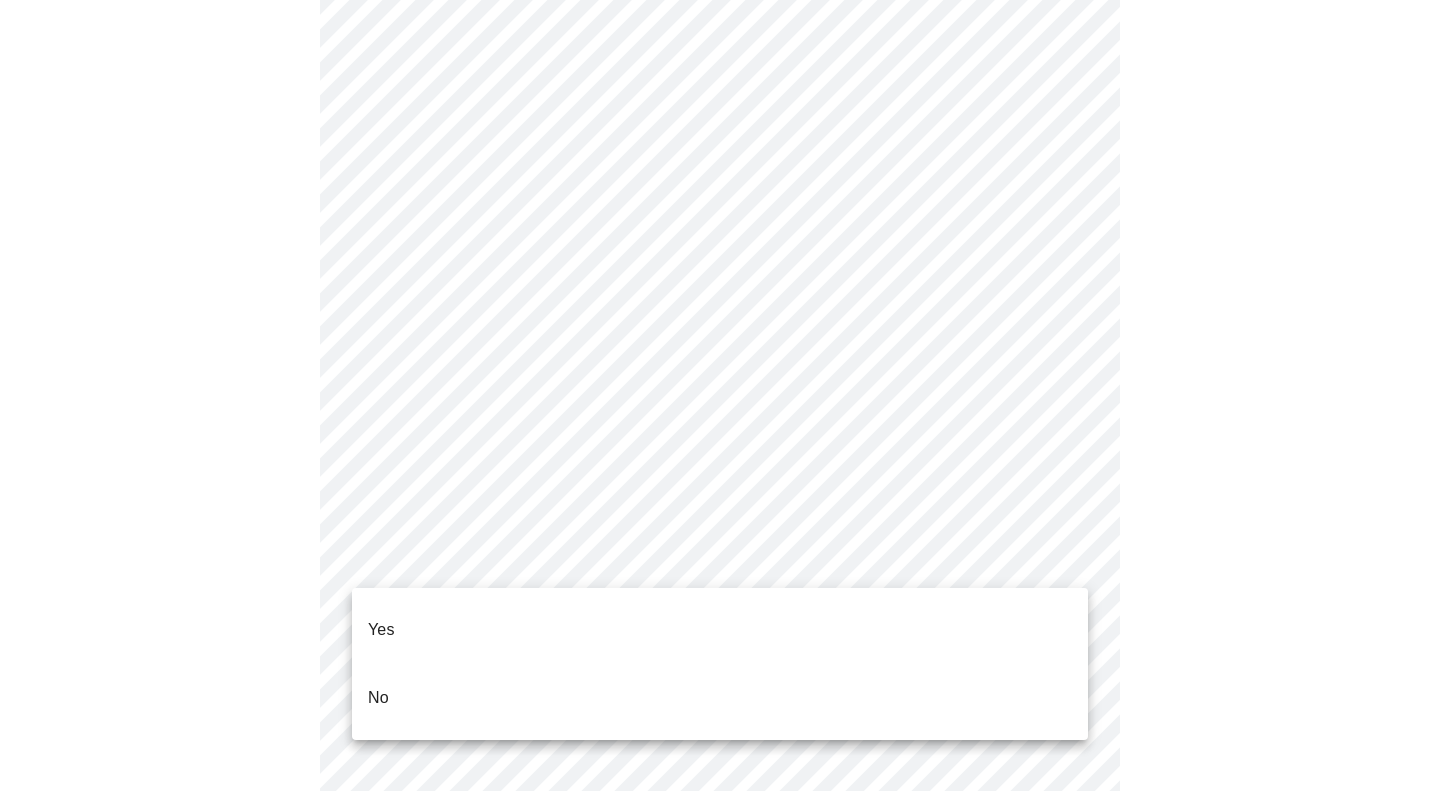 click on "No" at bounding box center (720, 698) 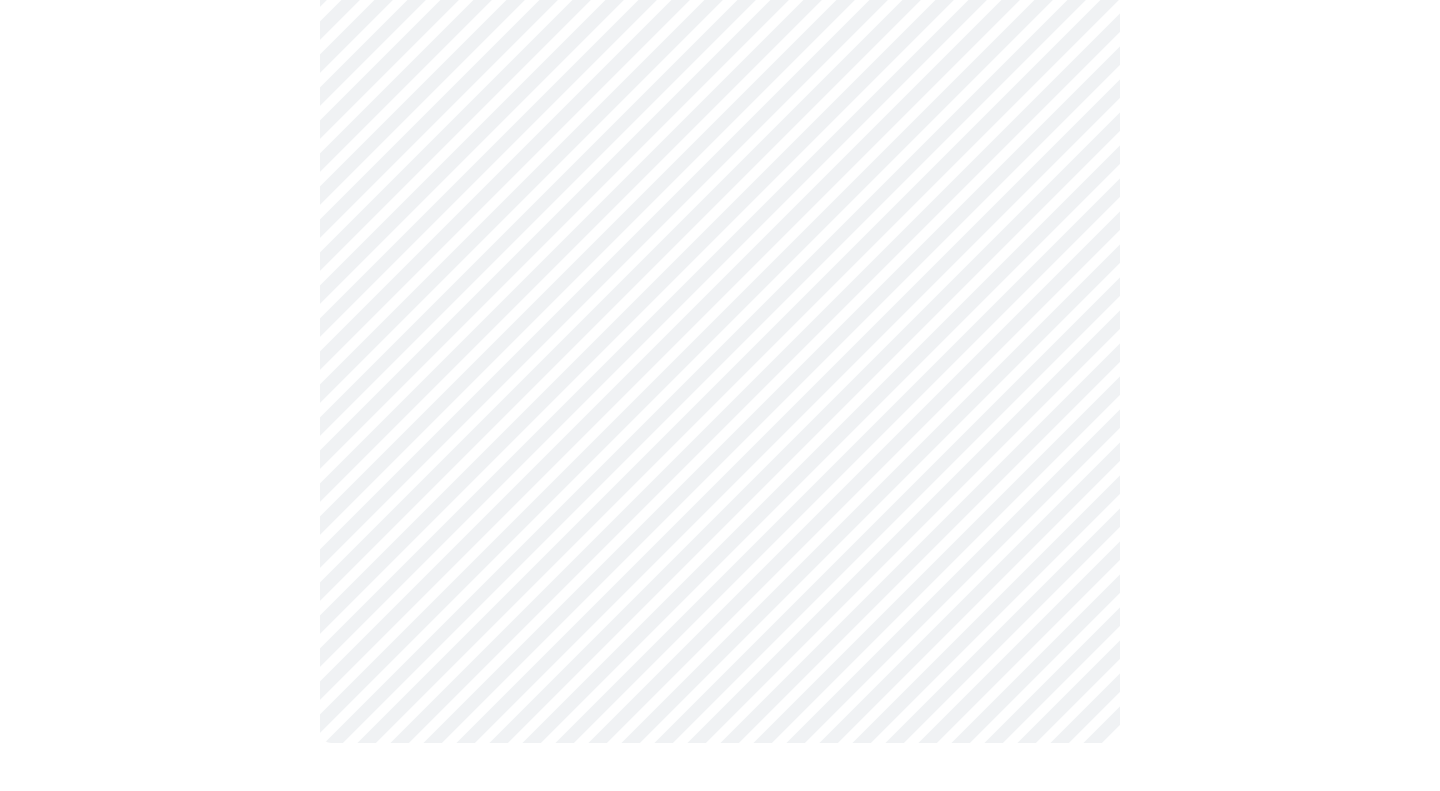 scroll, scrollTop: 0, scrollLeft: 0, axis: both 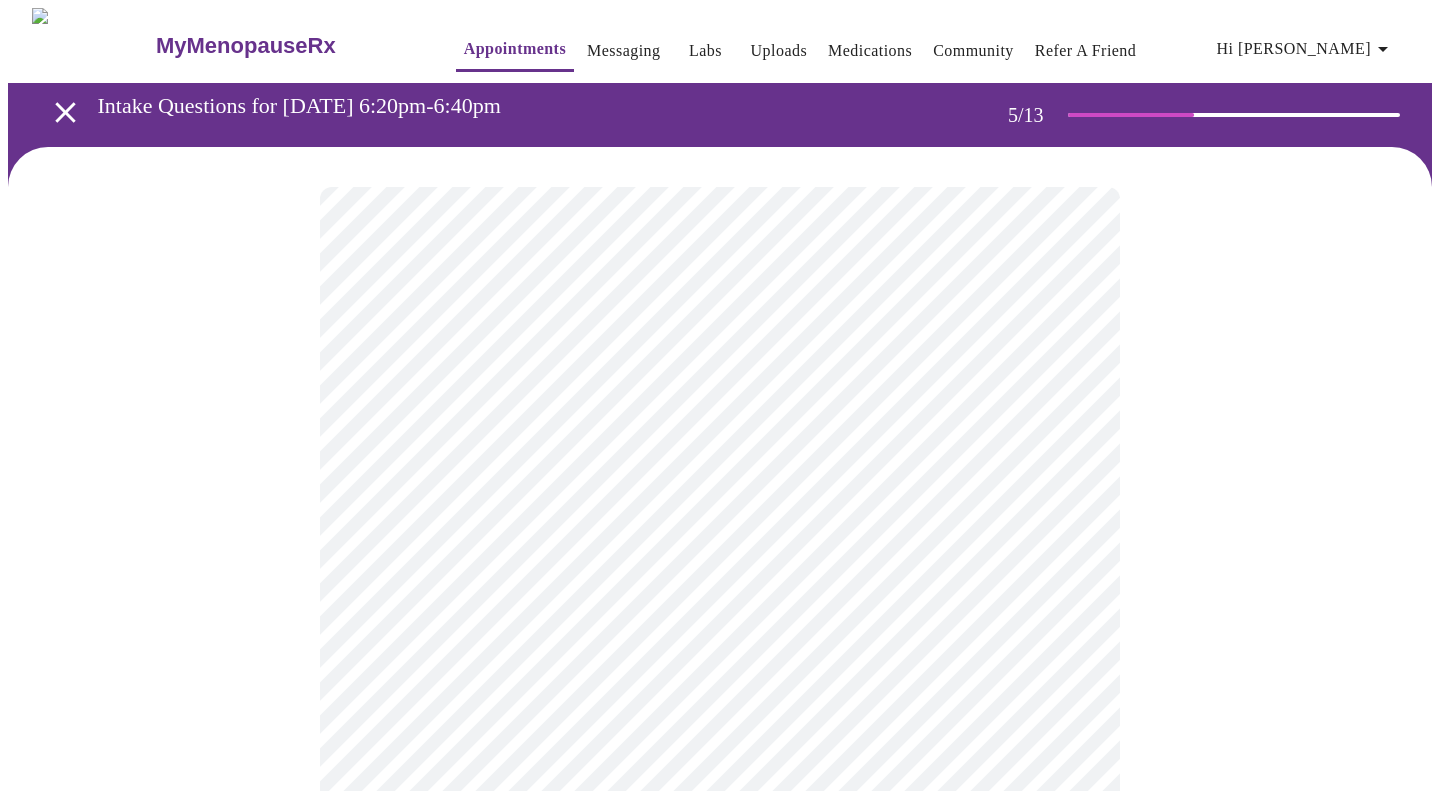 click on "MyMenopauseRx Appointments Messaging Labs Uploads Medications Community Refer a Friend Hi [PERSON_NAME]   Intake Questions for [DATE] 6:20pm-6:40pm 5  /  13 Settings Billing Invoices Log out" at bounding box center (720, 660) 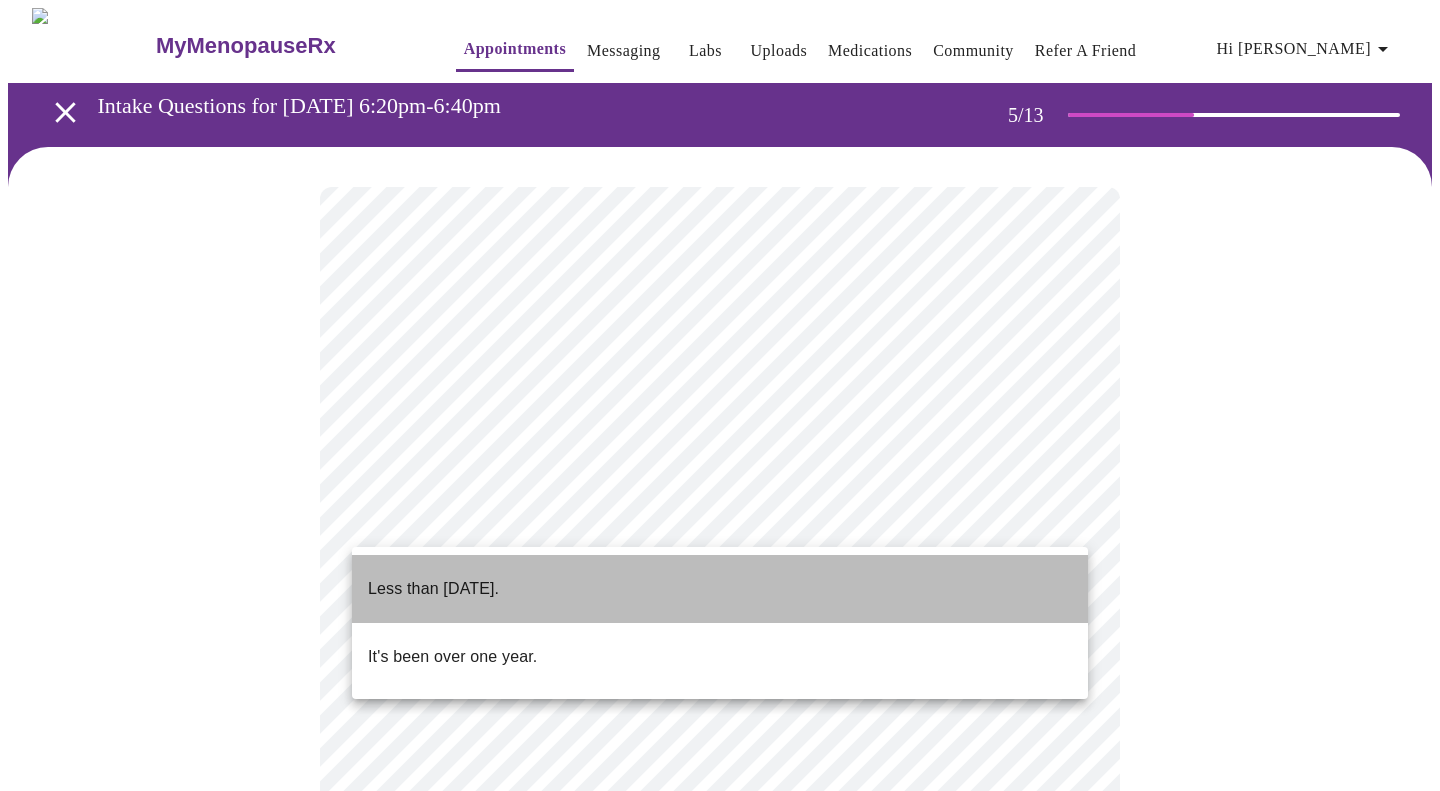 click on "Less than [DATE]." at bounding box center [720, 589] 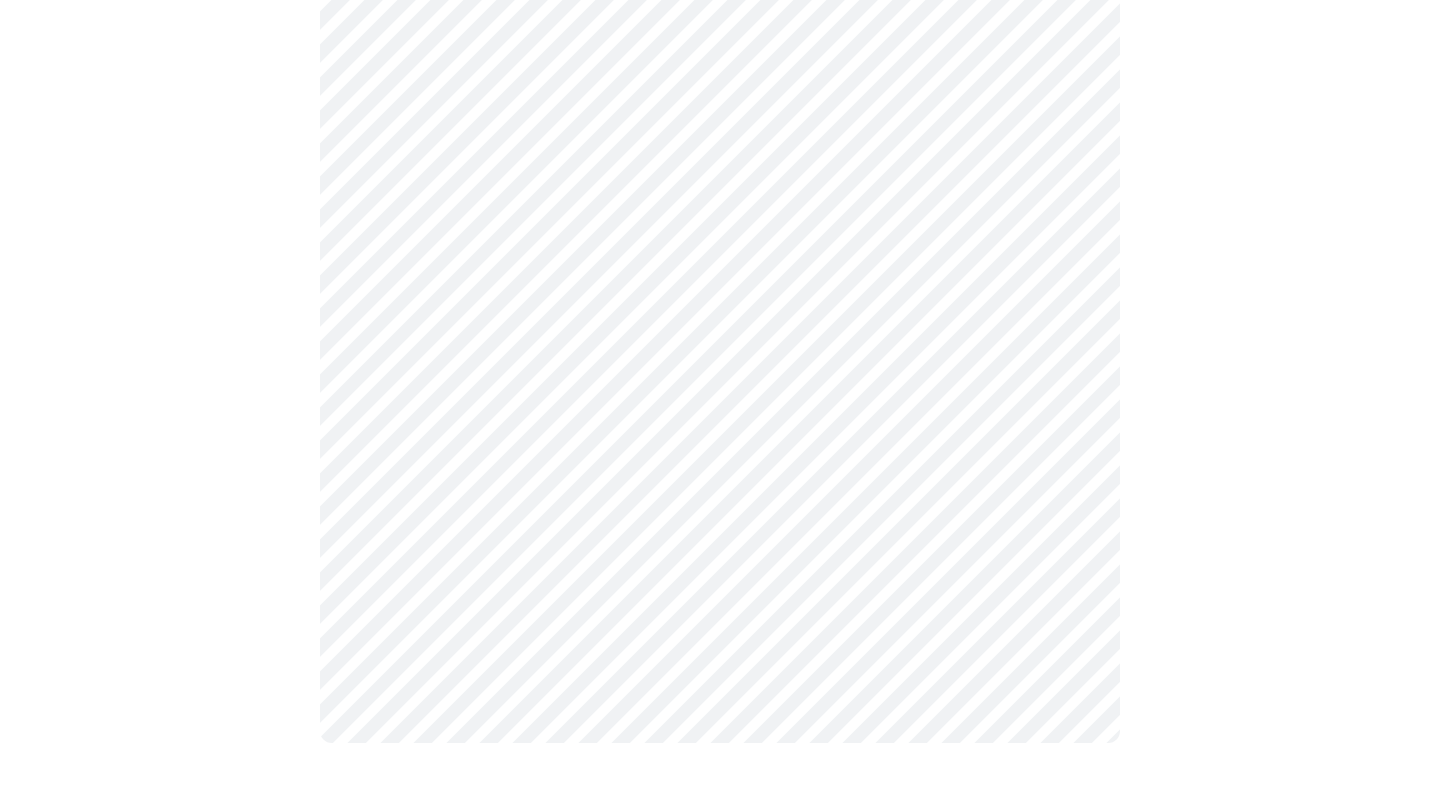 scroll, scrollTop: 0, scrollLeft: 0, axis: both 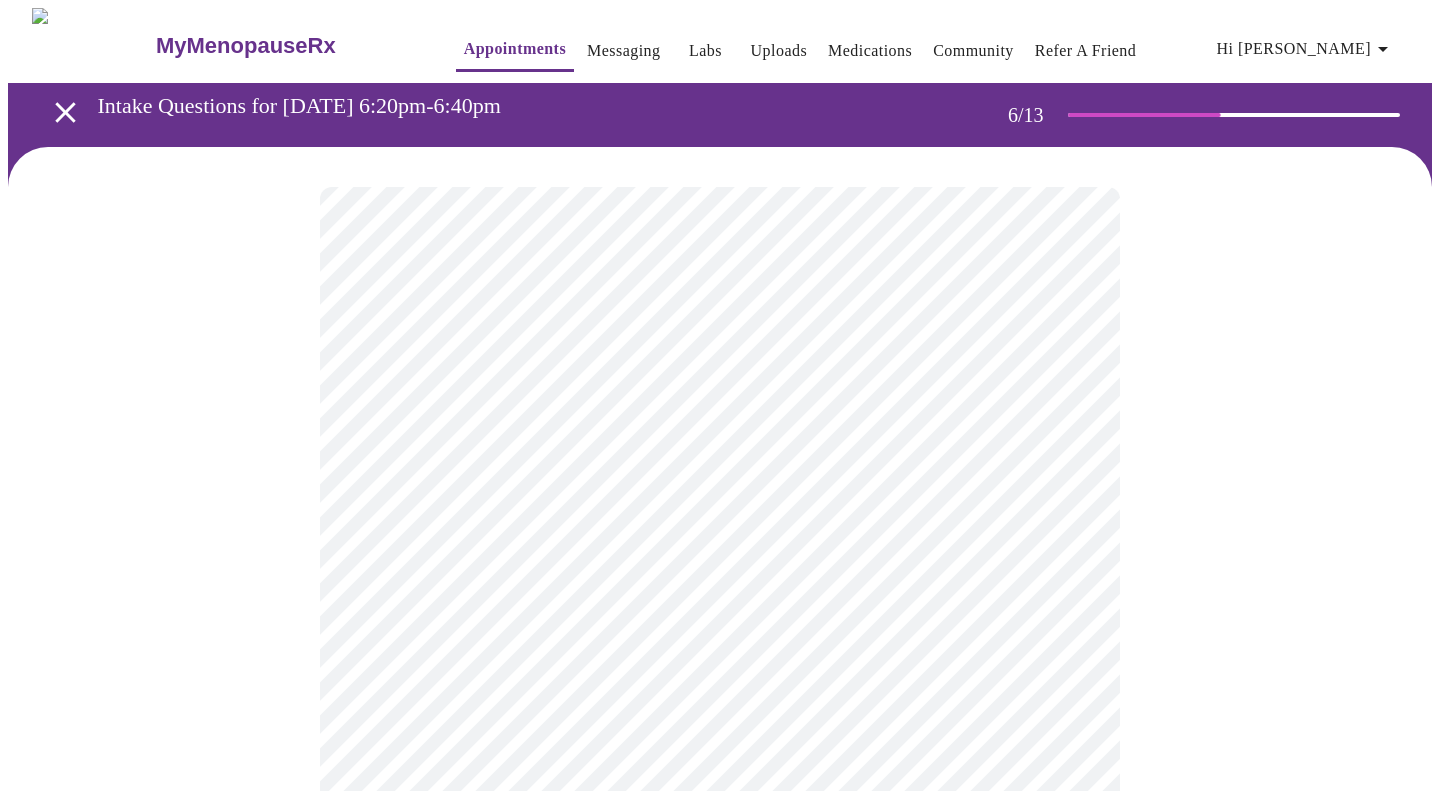 click on "MyMenopauseRx Appointments Messaging Labs Uploads Medications Community Refer a Friend Hi [PERSON_NAME]   Intake Questions for [DATE] 6:20pm-6:40pm 6  /  13 Settings Billing Invoices Log out" at bounding box center (720, 528) 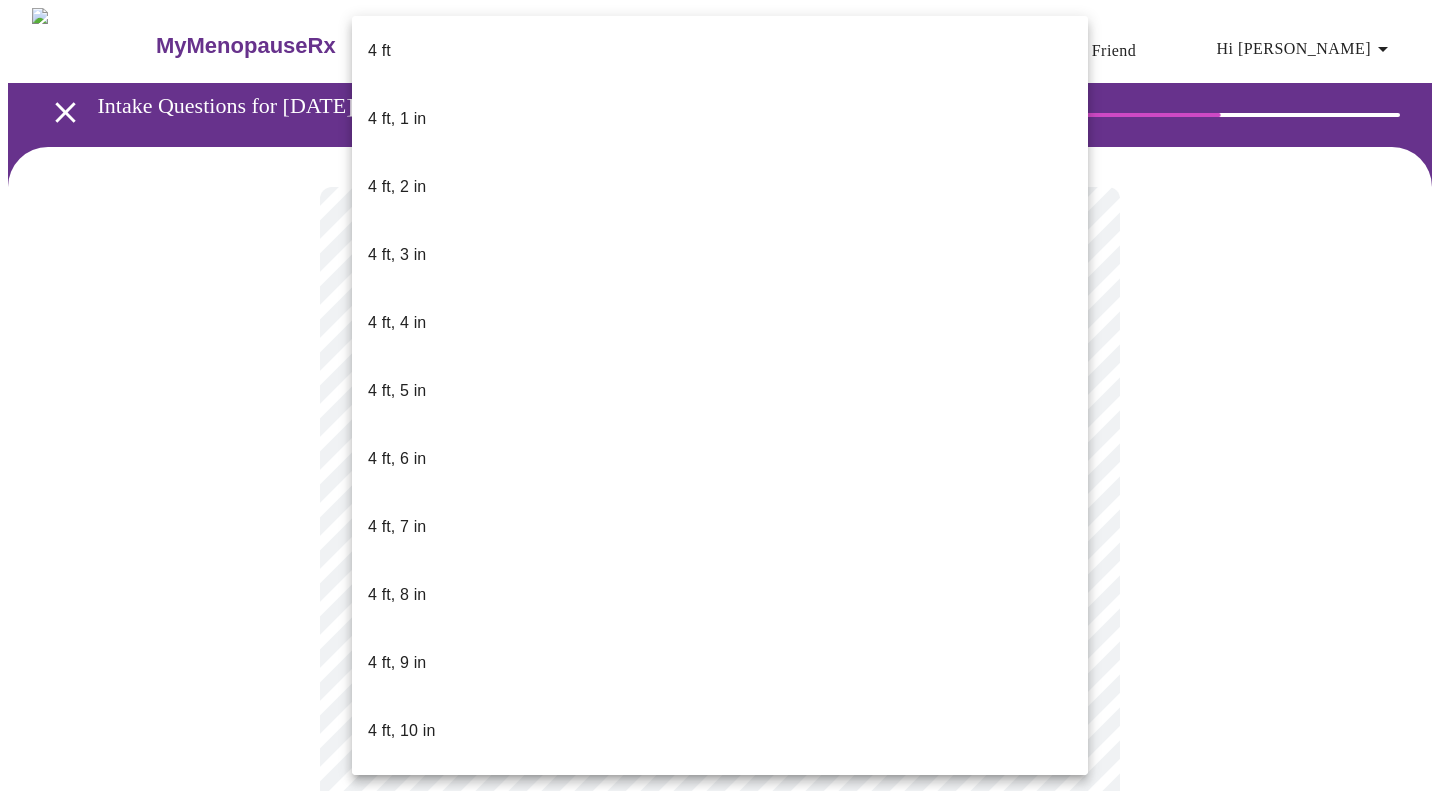 scroll, scrollTop: 826, scrollLeft: 0, axis: vertical 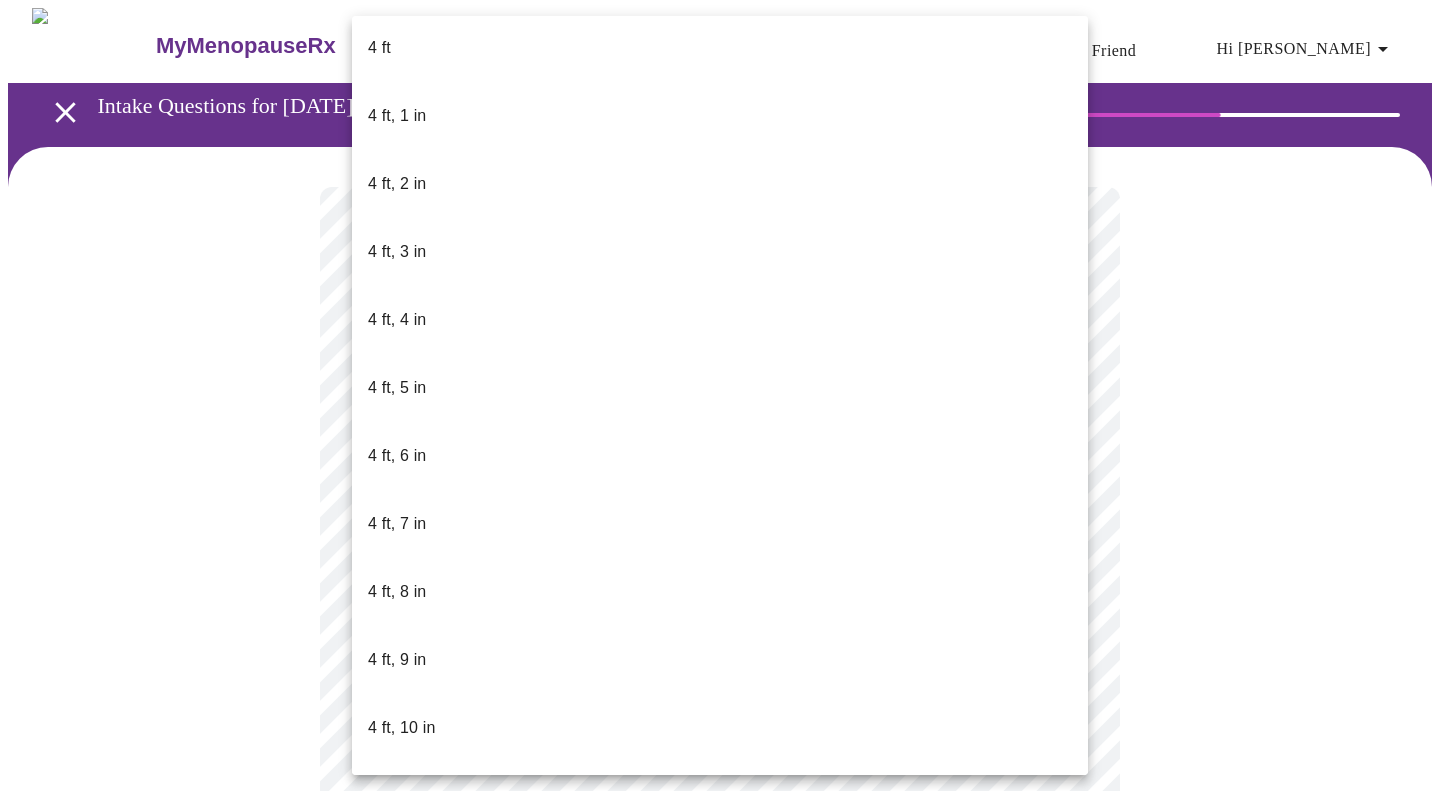 click on "5 ft, 4 in" at bounding box center (720, 1136) 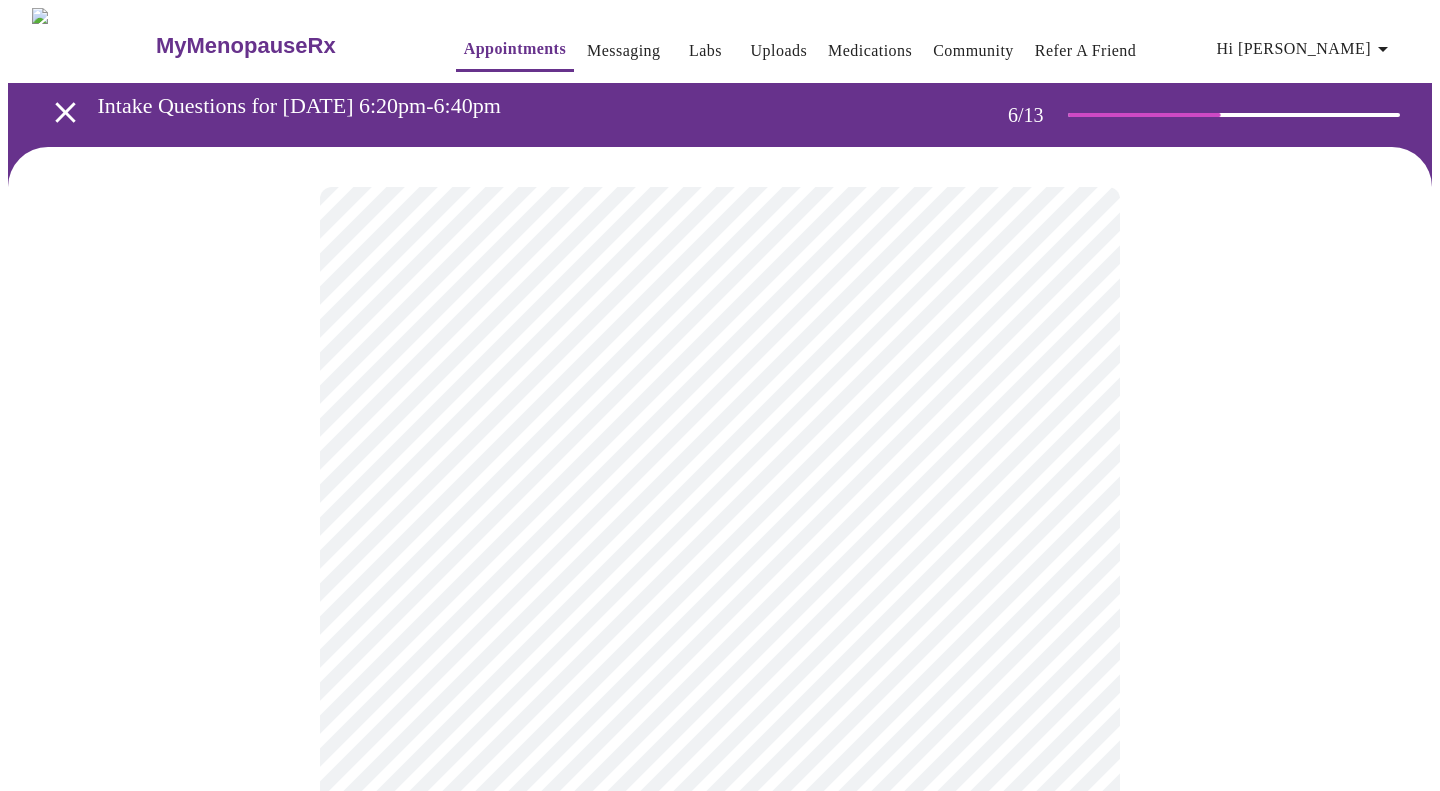 click on "MyMenopauseRx Appointments Messaging Labs Uploads Medications Community Refer a Friend Hi [PERSON_NAME]   Intake Questions for [DATE] 6:20pm-6:40pm 6  /  13 Settings Billing Invoices Log out" at bounding box center [720, 536] 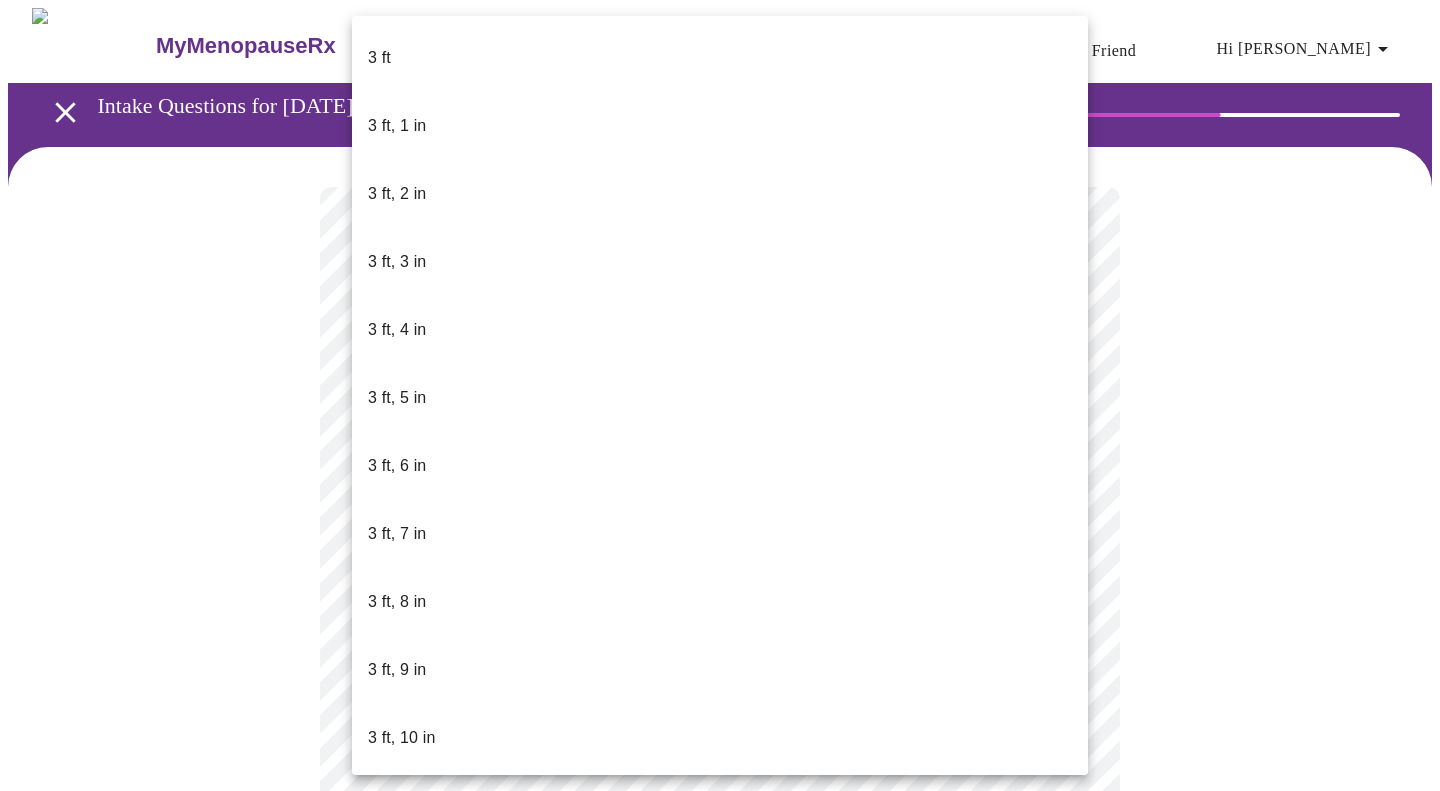scroll, scrollTop: 1111, scrollLeft: 0, axis: vertical 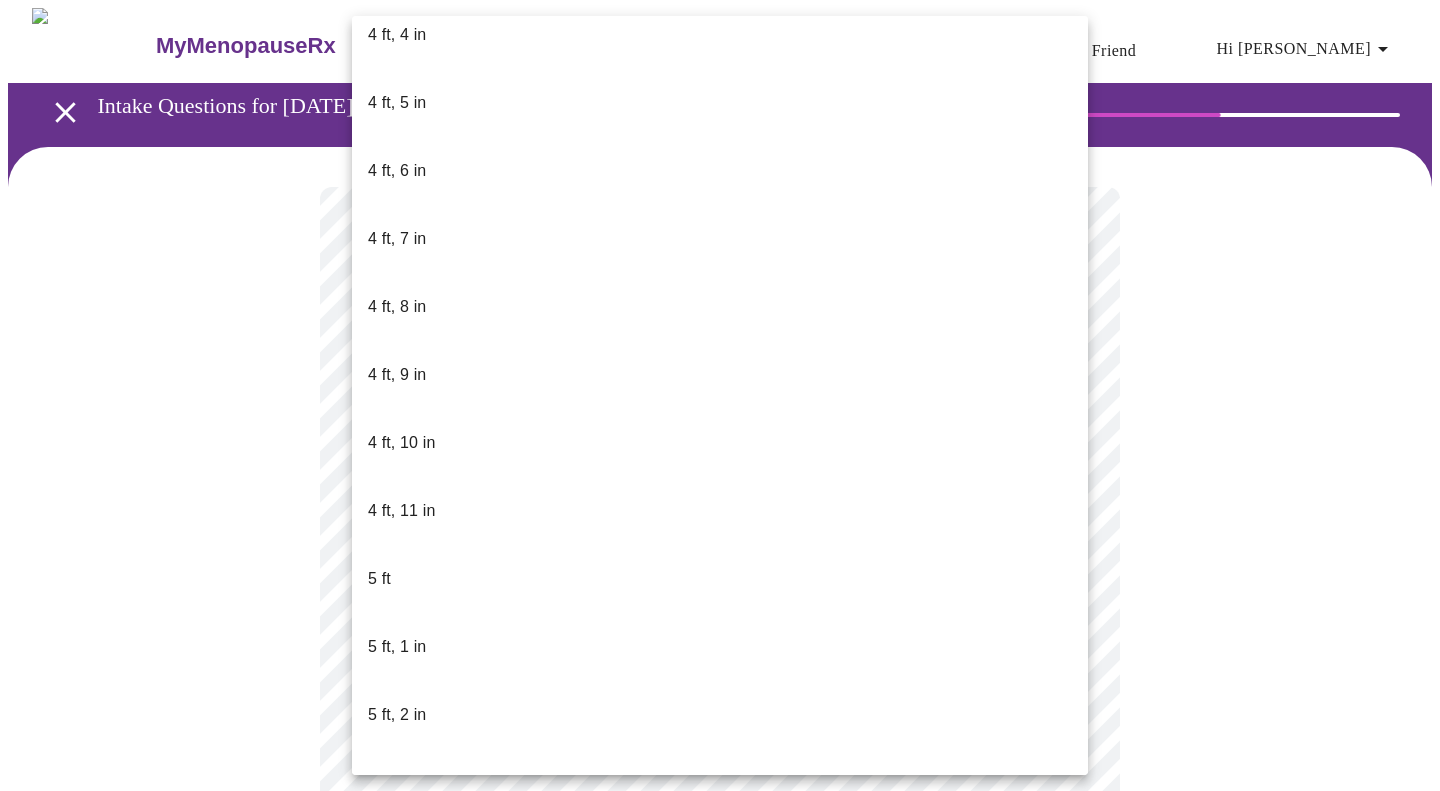 click on "5 ft, 5 in" at bounding box center (720, 919) 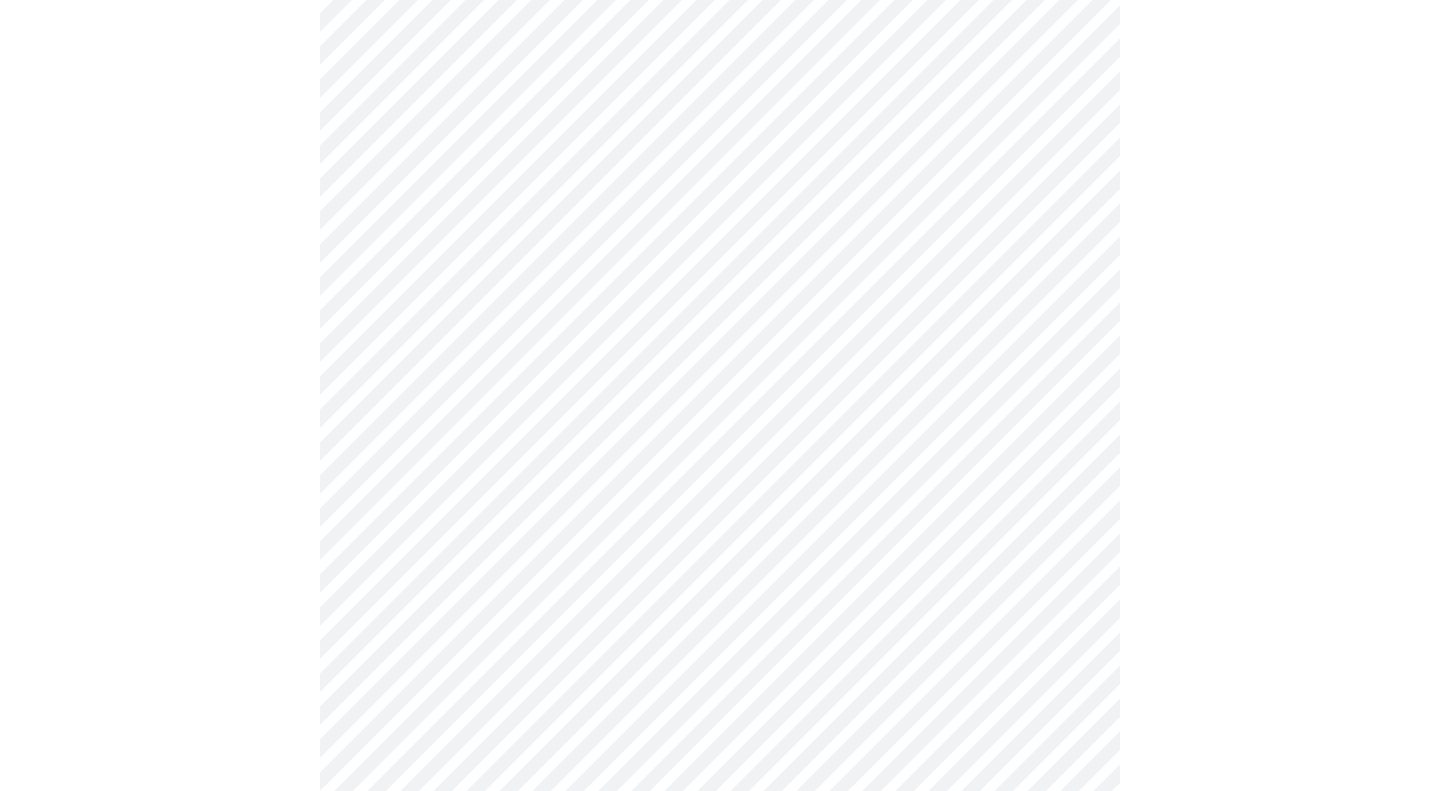 scroll, scrollTop: 5125, scrollLeft: 0, axis: vertical 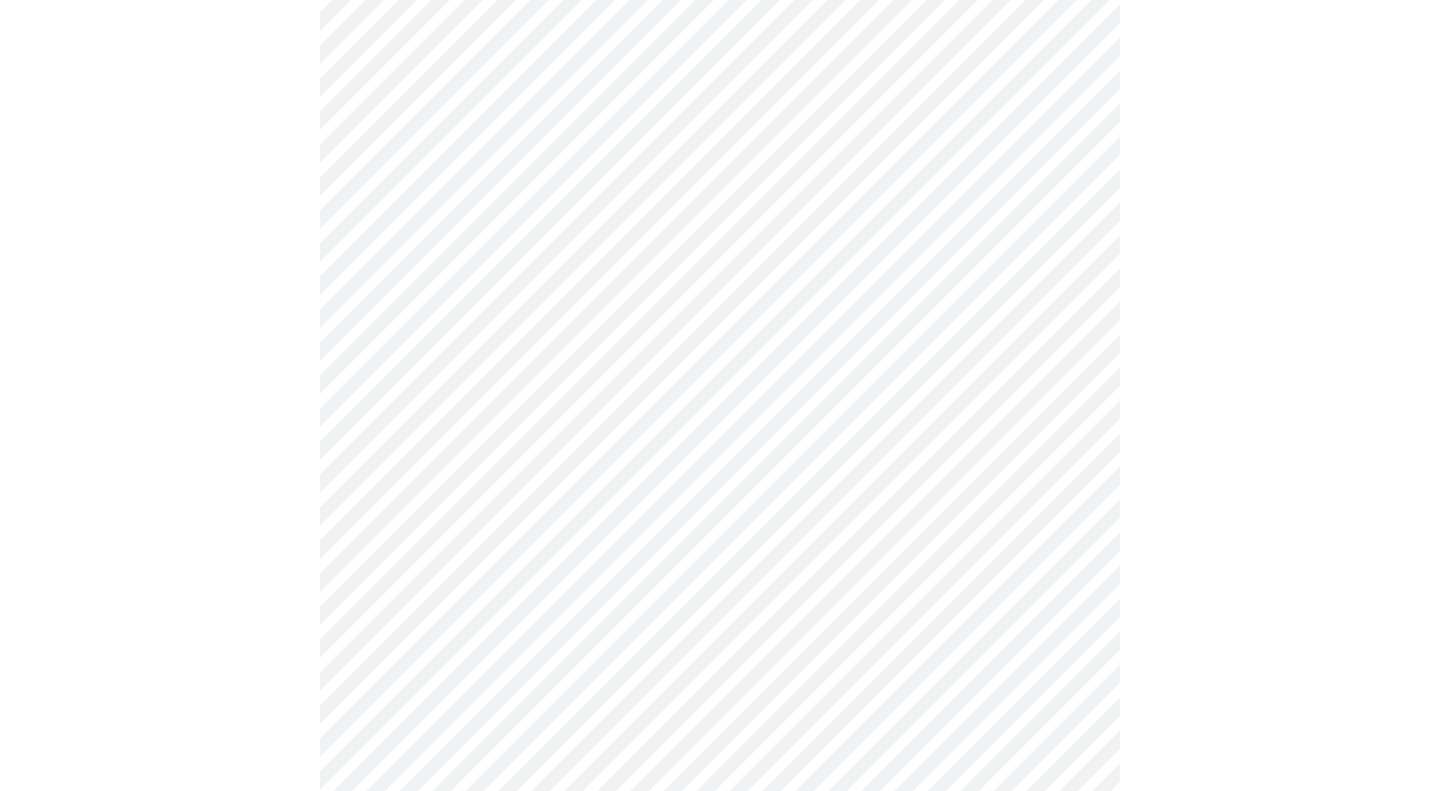 click on "MyMenopauseRx Appointments Messaging Labs Uploads Medications Community Refer a Friend Hi [PERSON_NAME]   Intake Questions for [DATE] 6:20pm-6:40pm 7  /  13 Settings Billing Invoices Log out" at bounding box center (720, -1932) 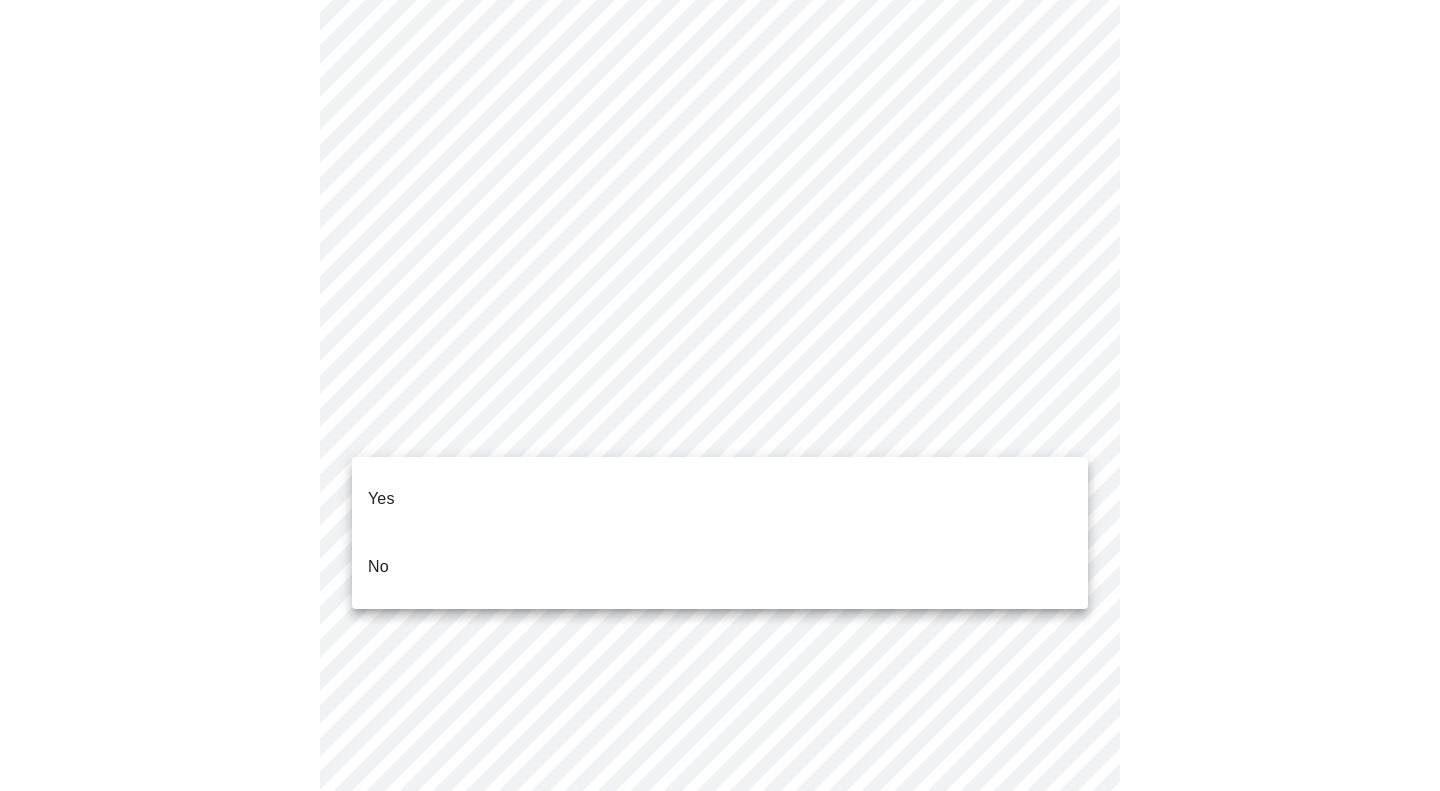 click on "No" at bounding box center (720, 567) 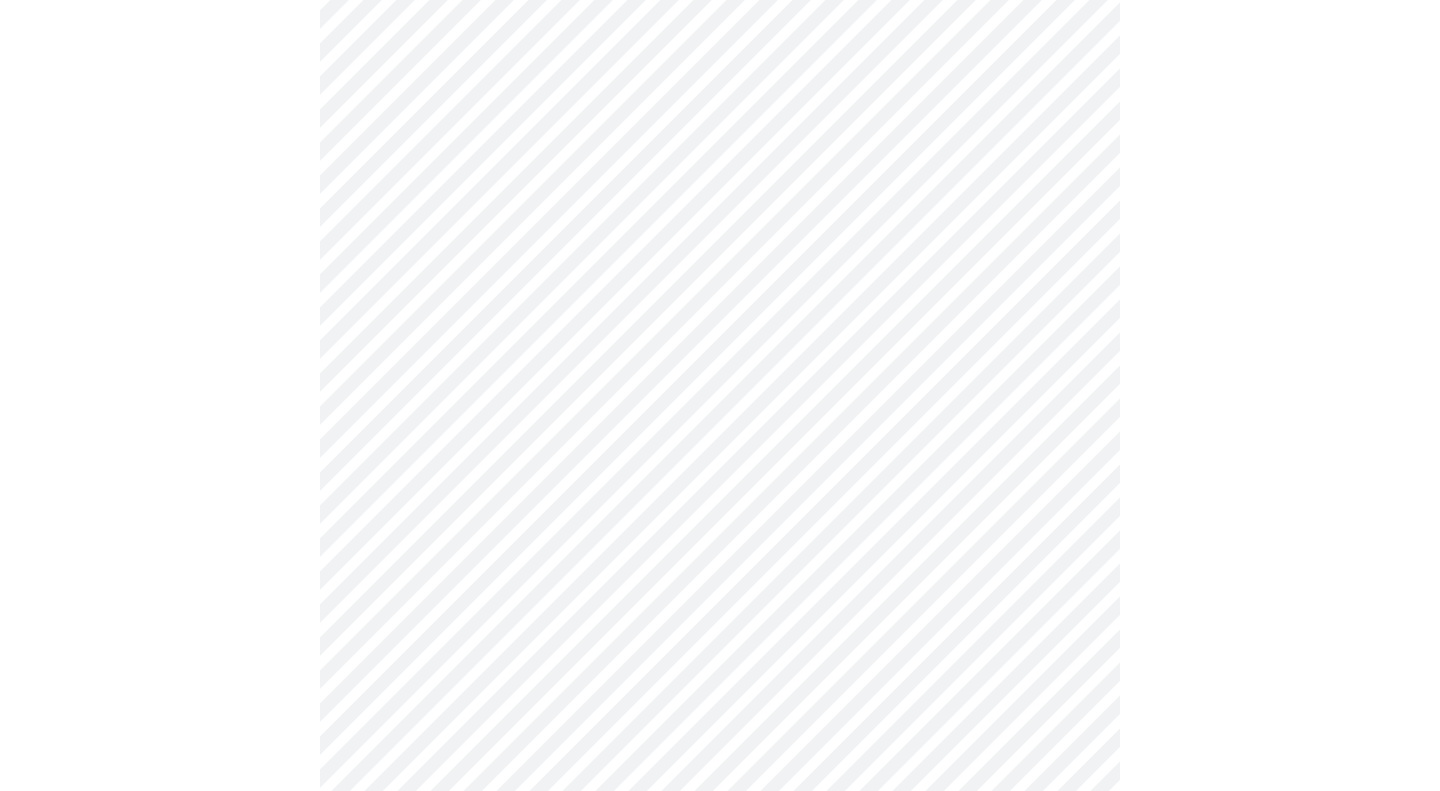 scroll, scrollTop: 928, scrollLeft: 0, axis: vertical 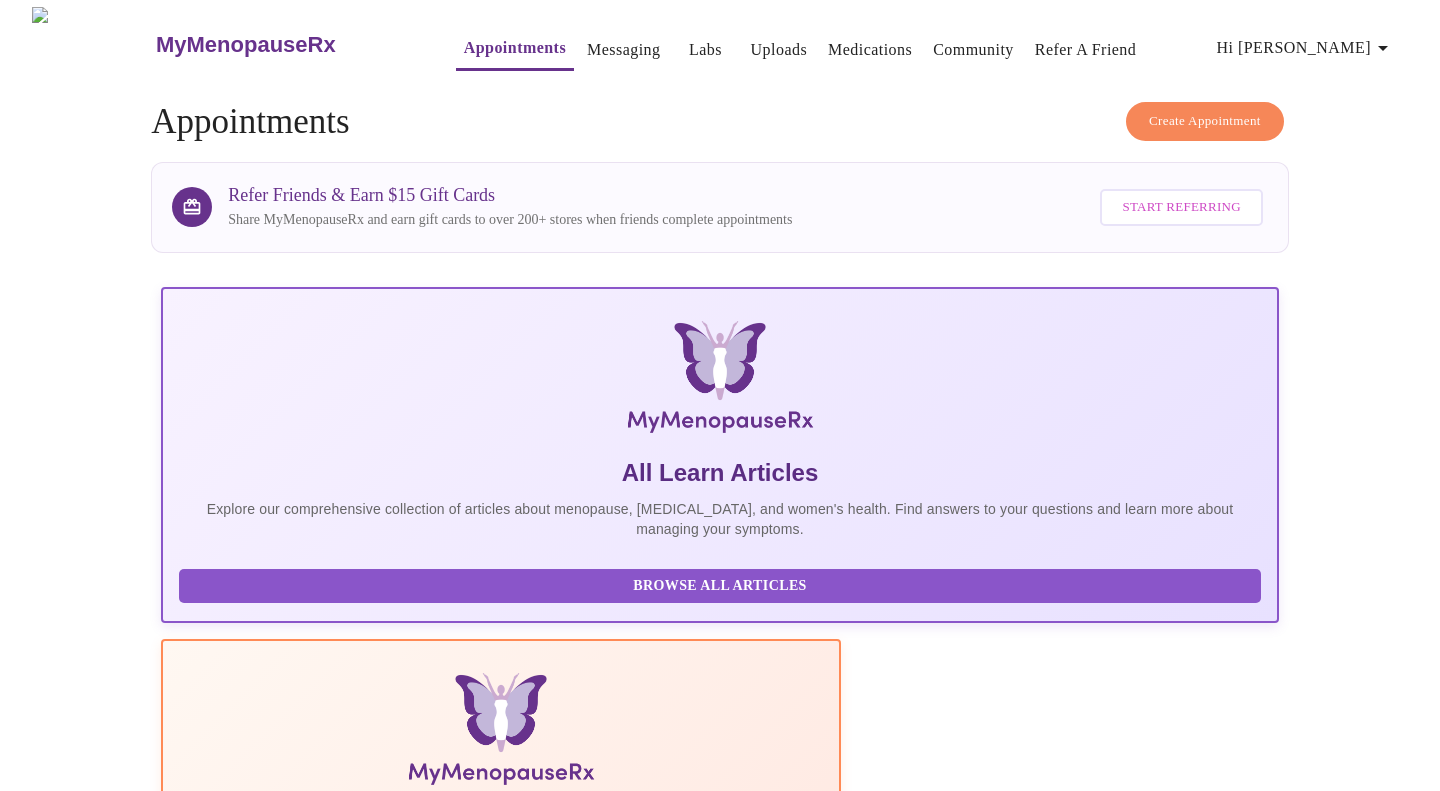 click on "Messaging" at bounding box center (623, 50) 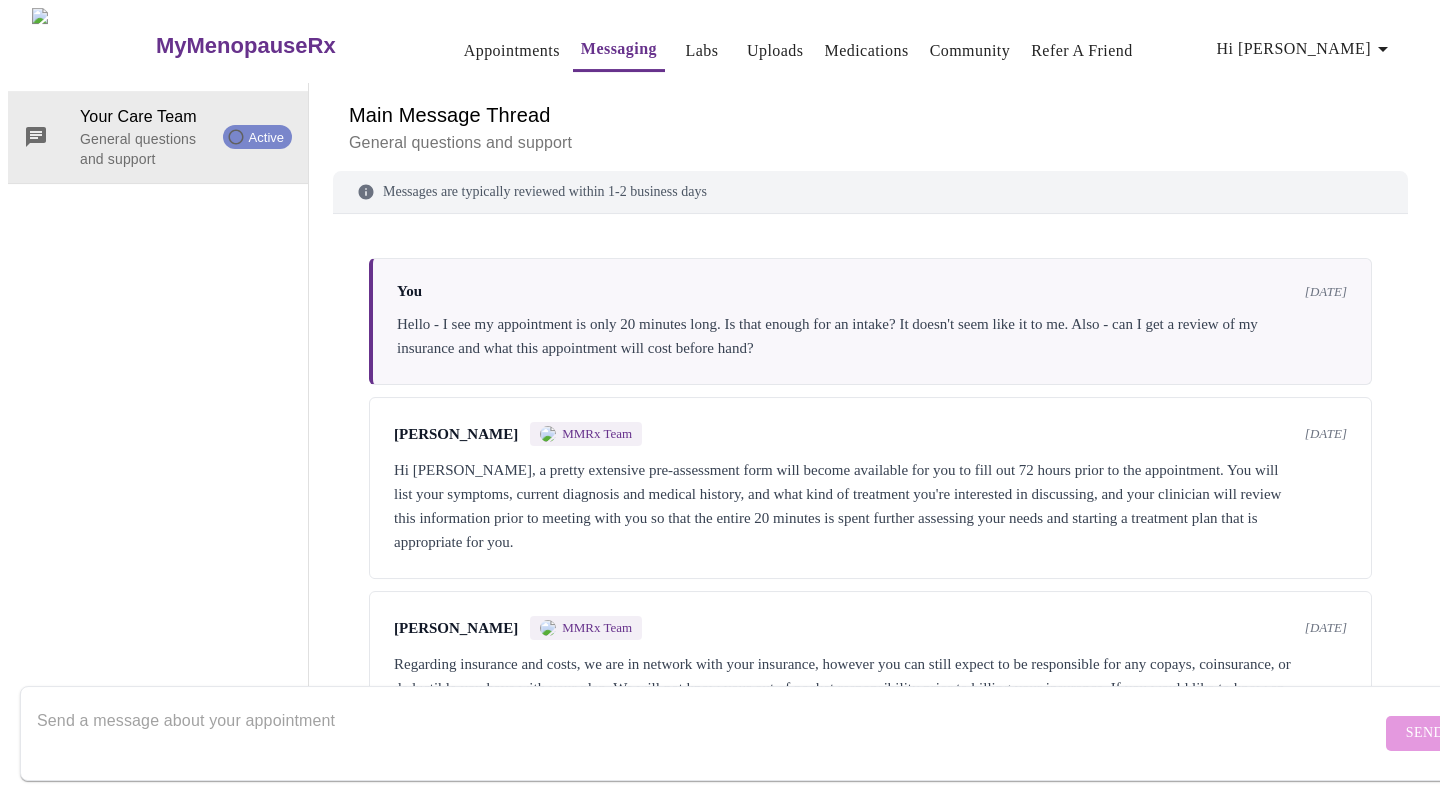 scroll, scrollTop: 75, scrollLeft: 0, axis: vertical 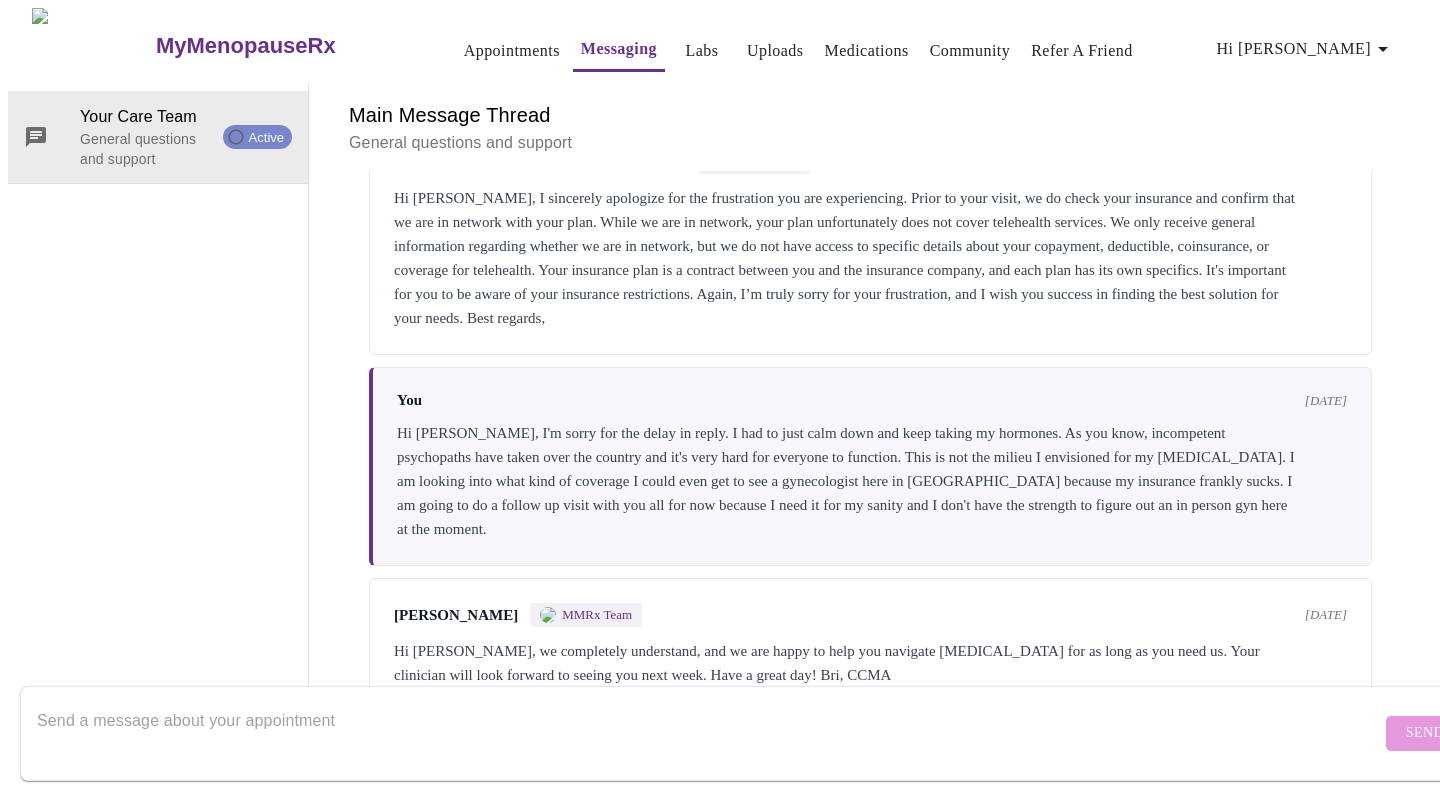 click at bounding box center [709, 733] 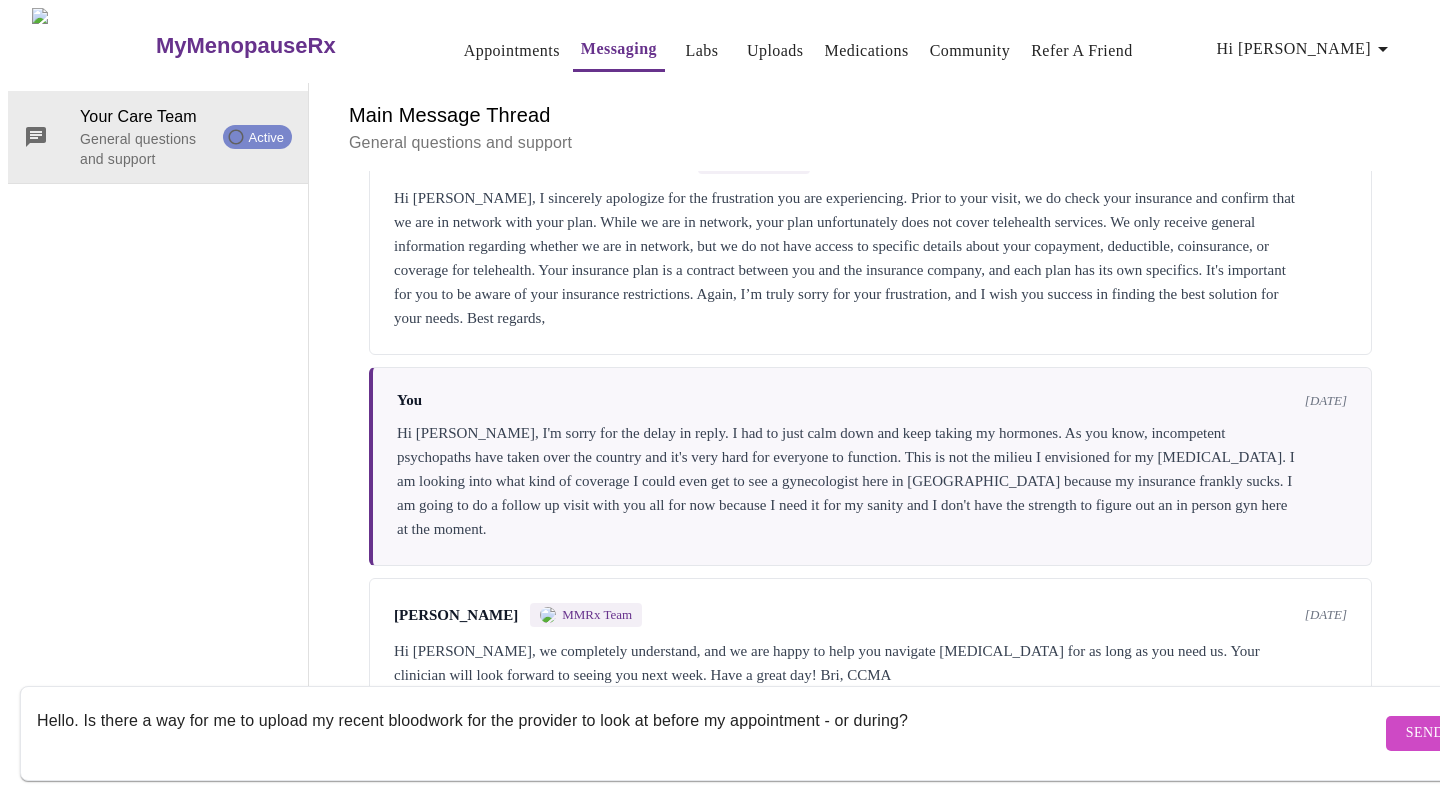 type on "Hello. Is there a way for me to upload my recent bloodwork for the provider to look at before my appointment - or during?" 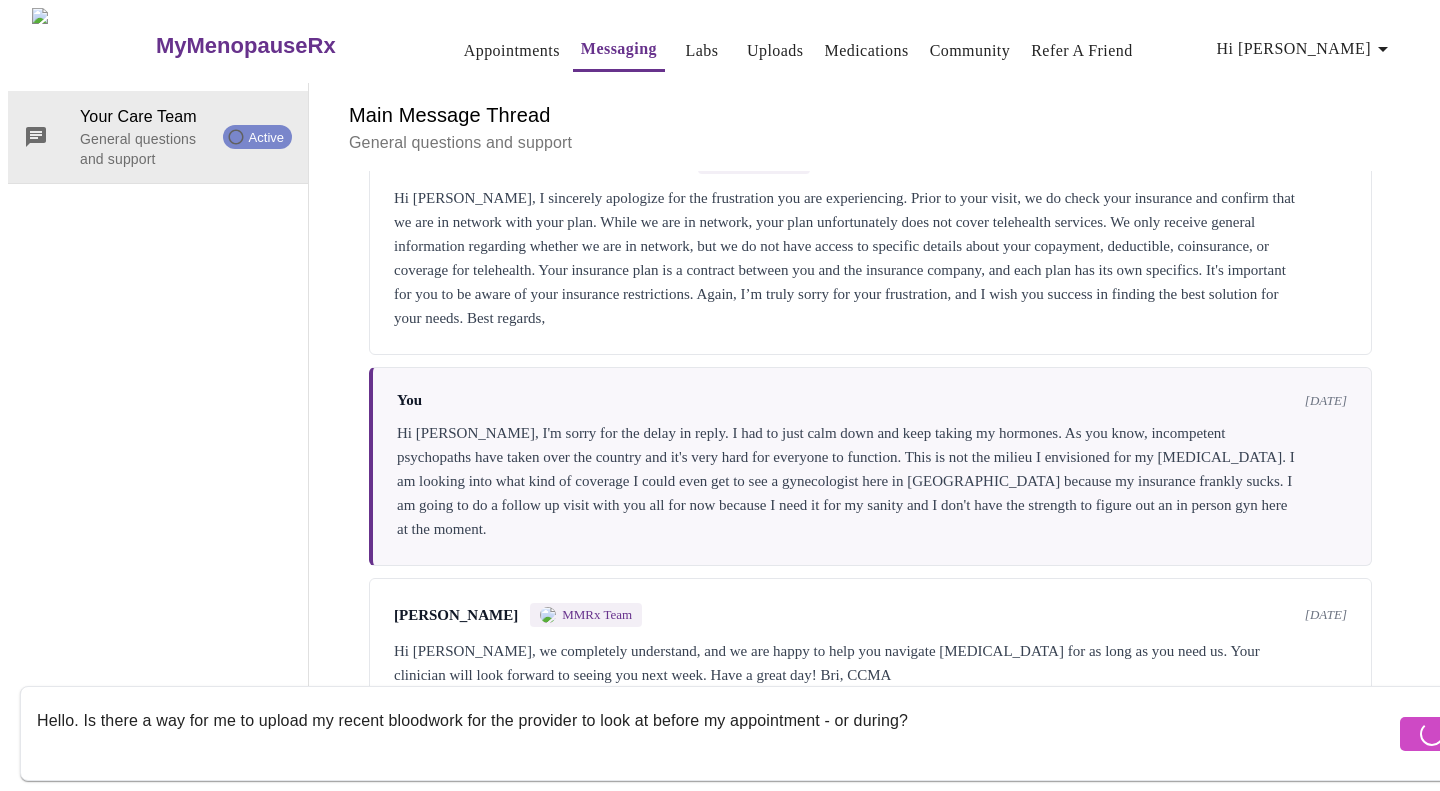 type 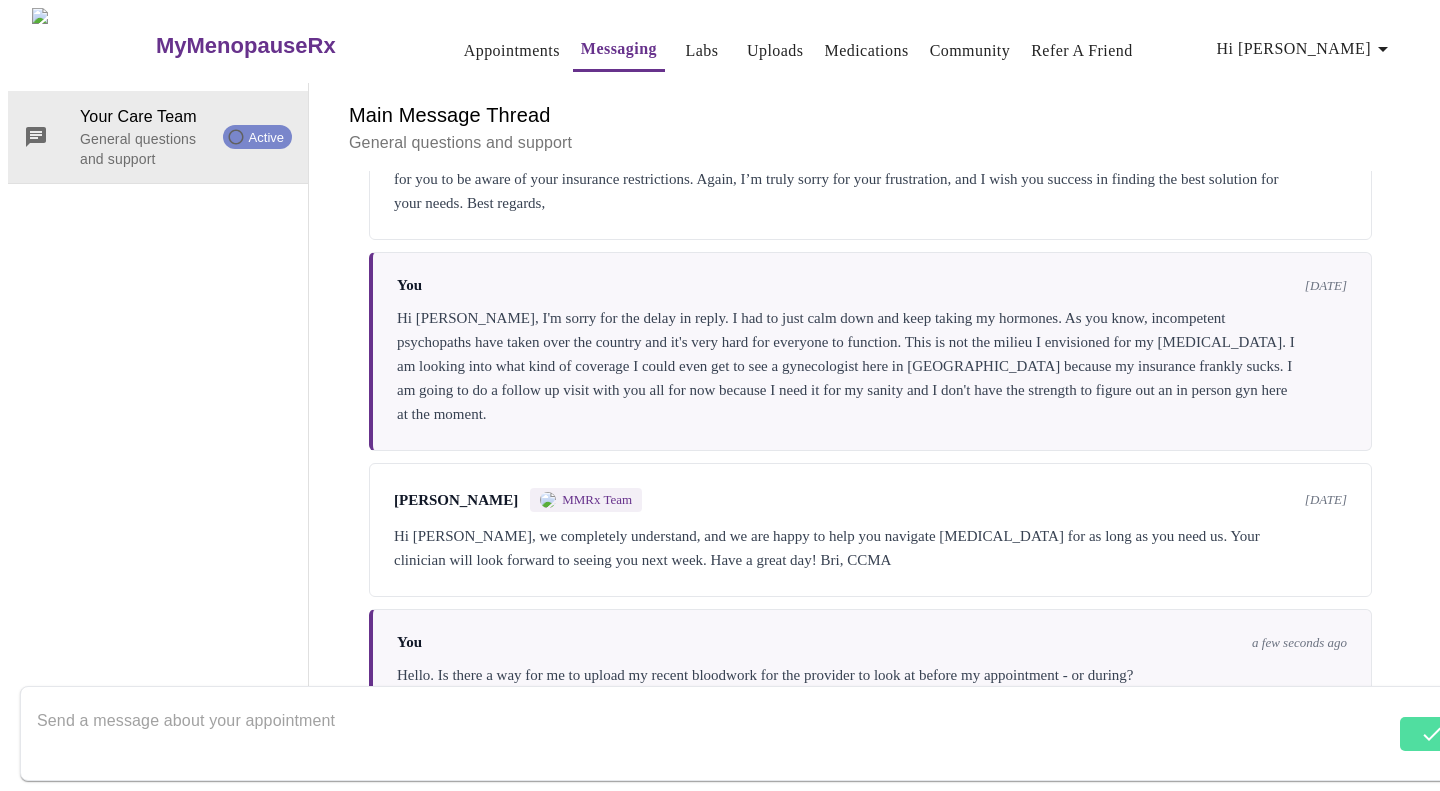 scroll, scrollTop: 2201, scrollLeft: 0, axis: vertical 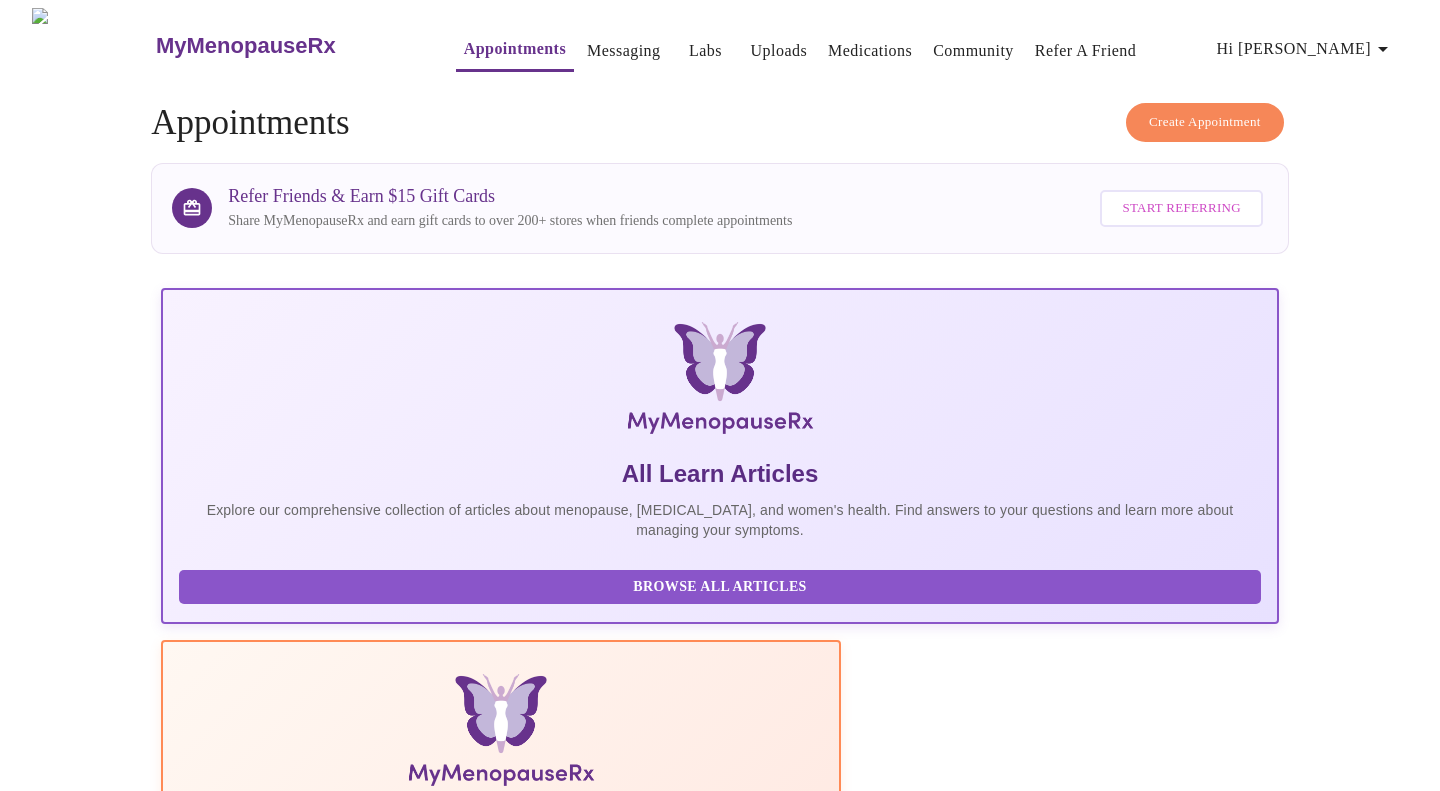 click on "Uploads" at bounding box center (779, 51) 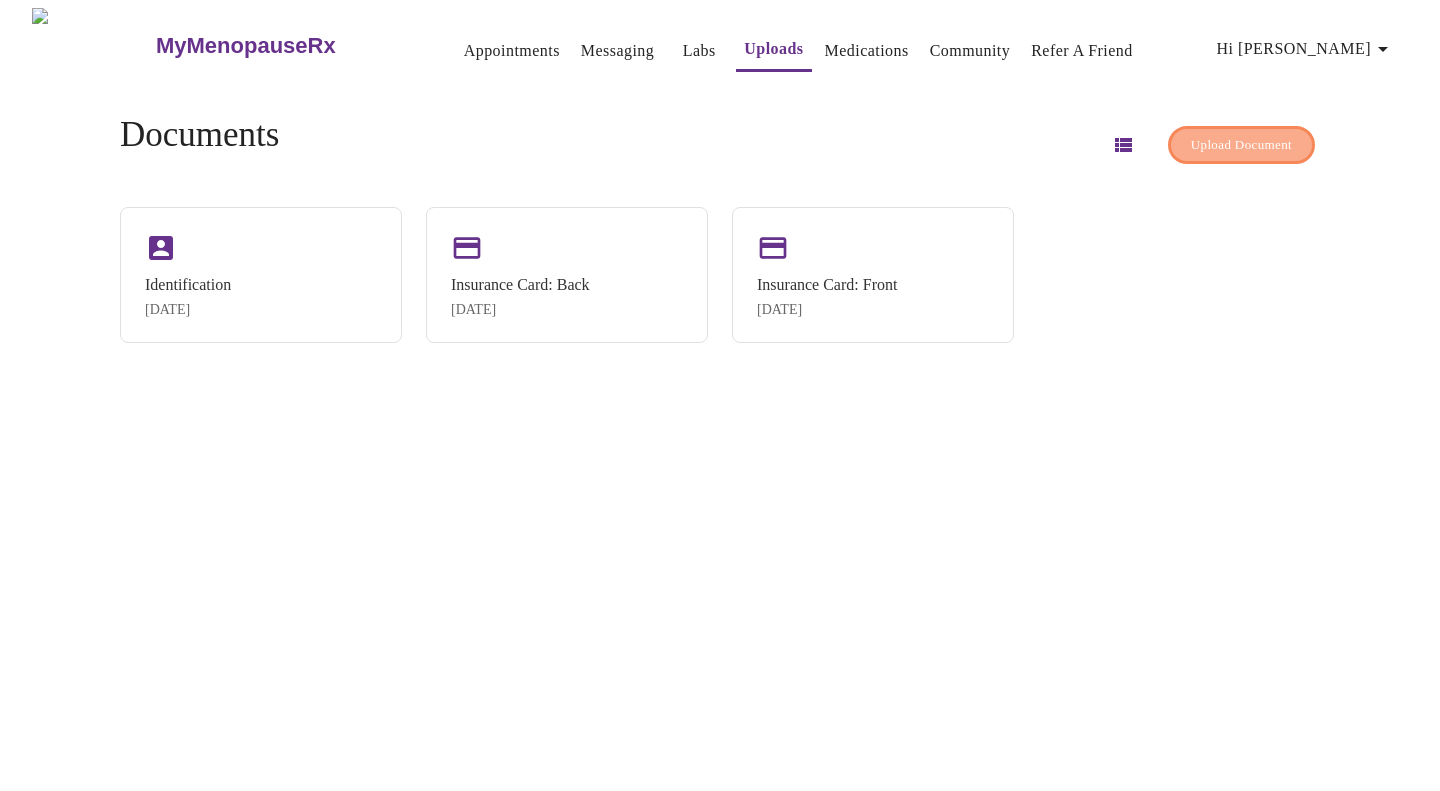 click on "Upload Document" at bounding box center (1241, 145) 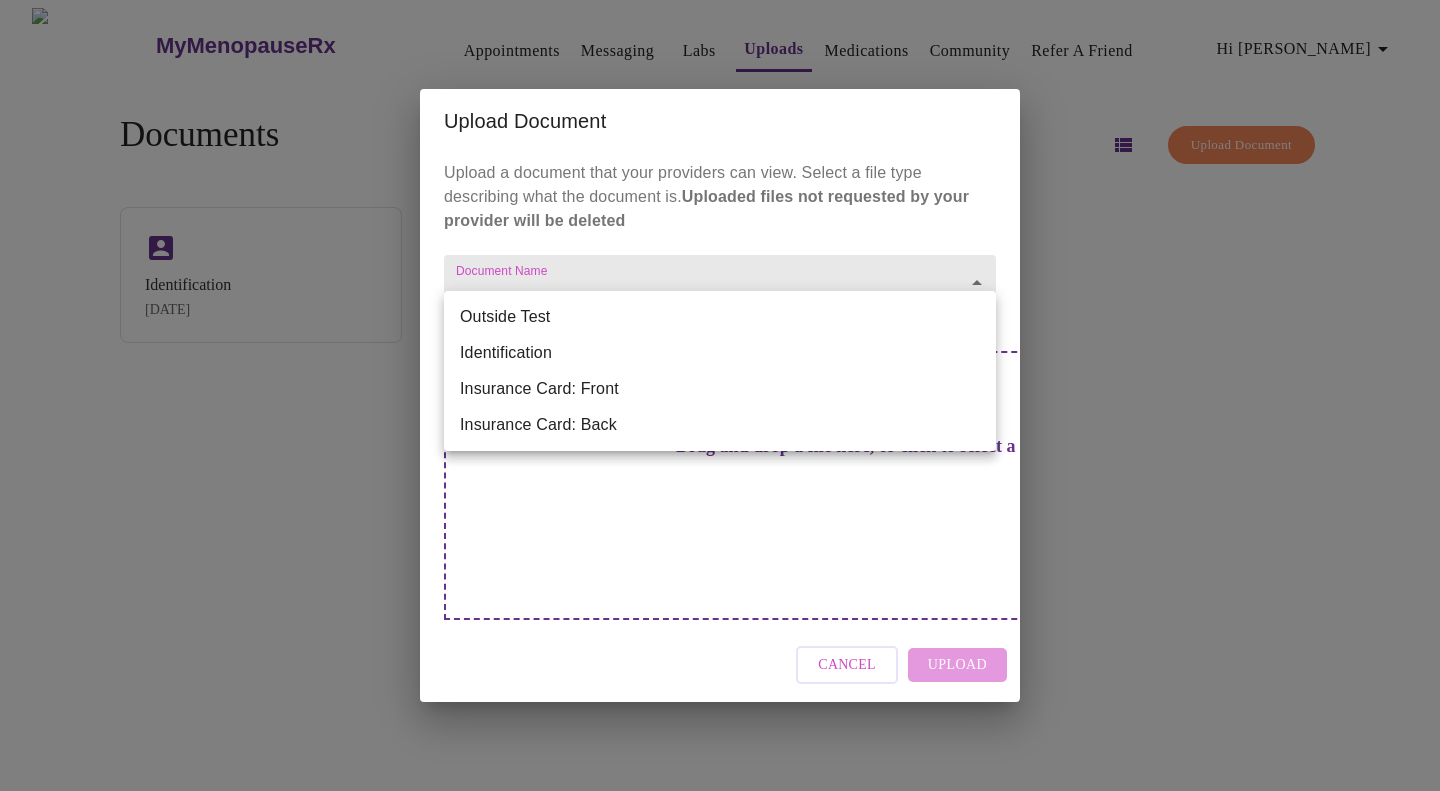 click on "MyMenopauseRx Appointments Messaging Labs Uploads Medications Community Refer a Friend Hi [PERSON_NAME]   Documents Upload Document Identification [DATE] Insurance Card: Back [DATE] Insurance Card: Front [DATE] Settings Billing Invoices Log out Upload Document Upload a document that your providers can view. Select a file type describing what the document is. Uploaded files not requested by your provider will be deleted Document Name ​ Drag and drop a file here, or click to select a file Cancel Upload Outside Test Identification Insurance Card: Front Insurance Card: Back" at bounding box center [720, 403] 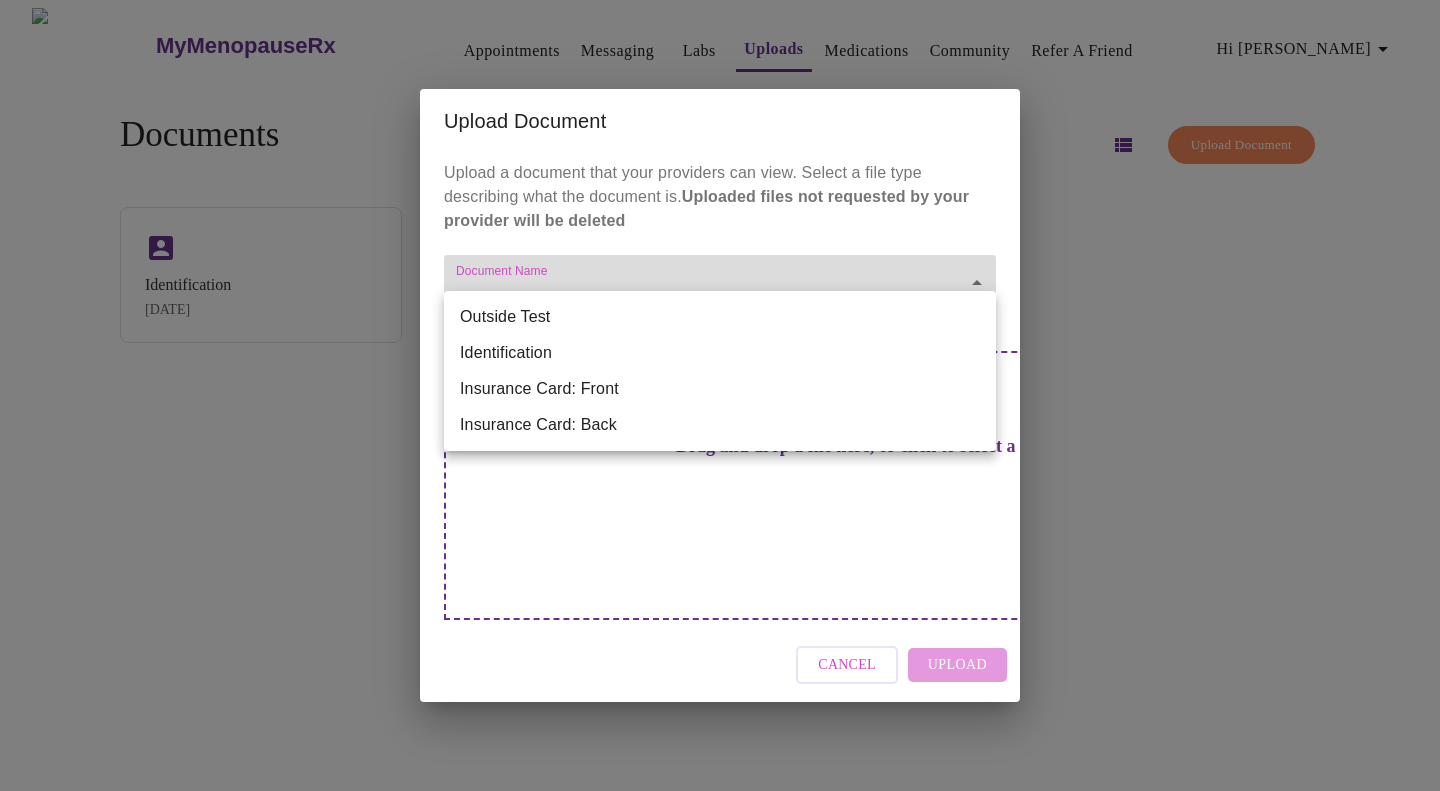 type on "Outside Test" 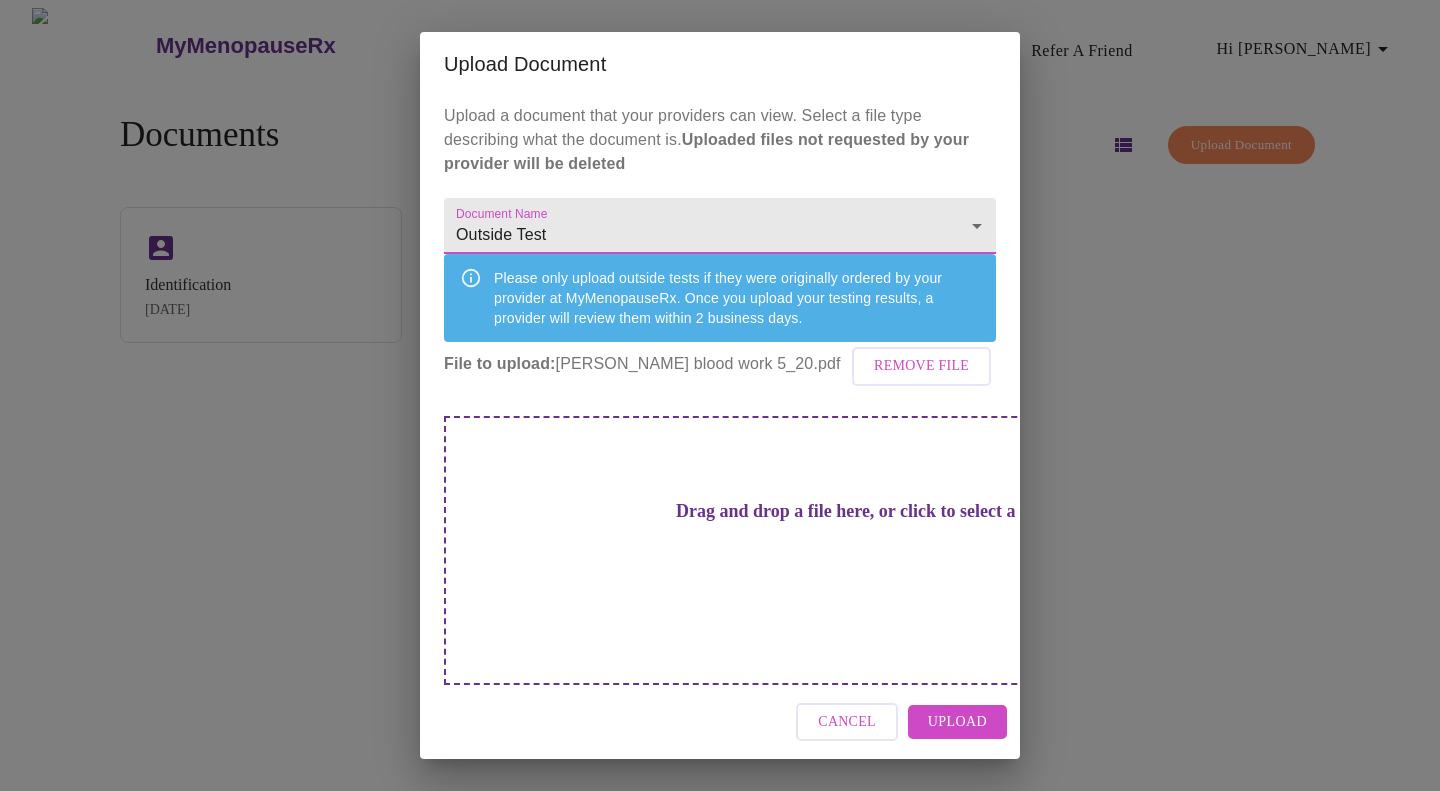 click on "Upload" at bounding box center [957, 722] 